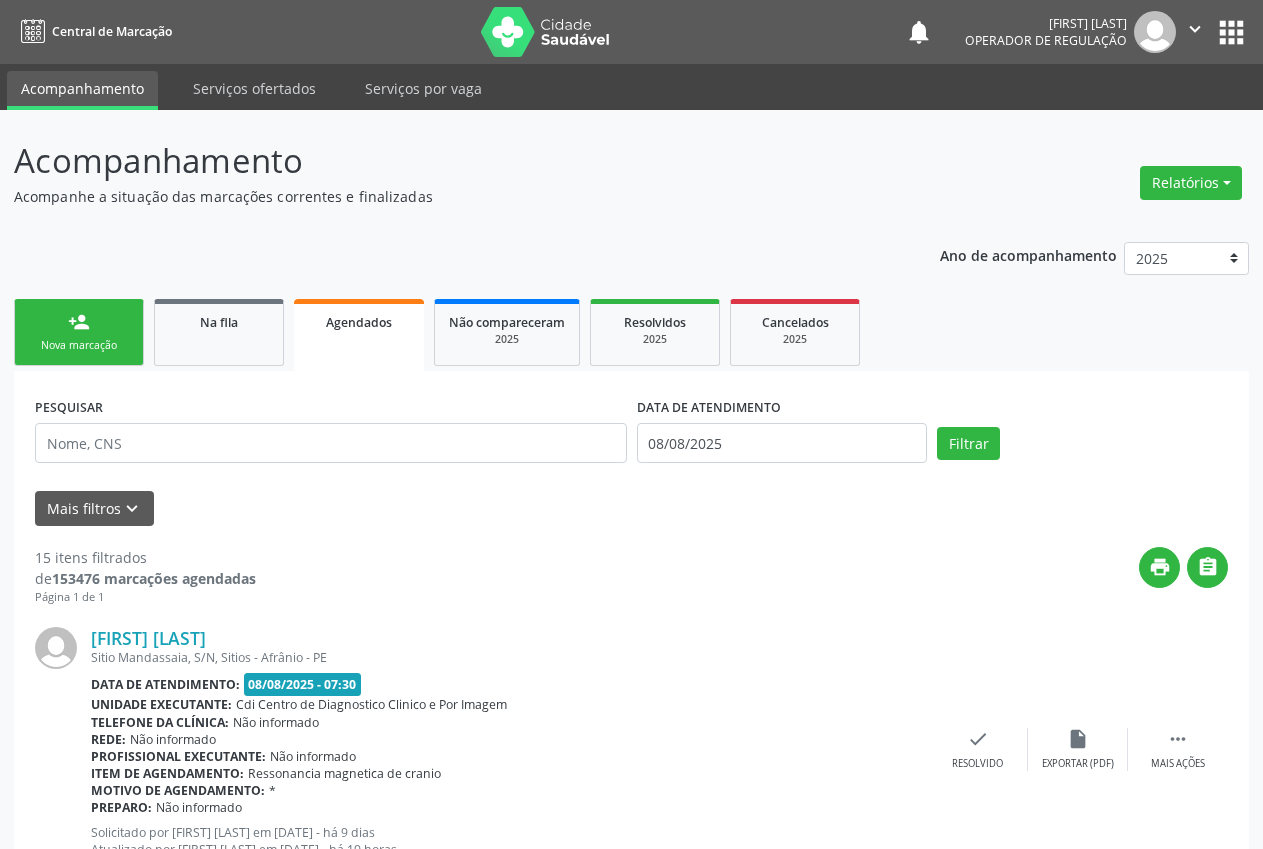 click on "person_add
Nova marcação" at bounding box center (79, 332) 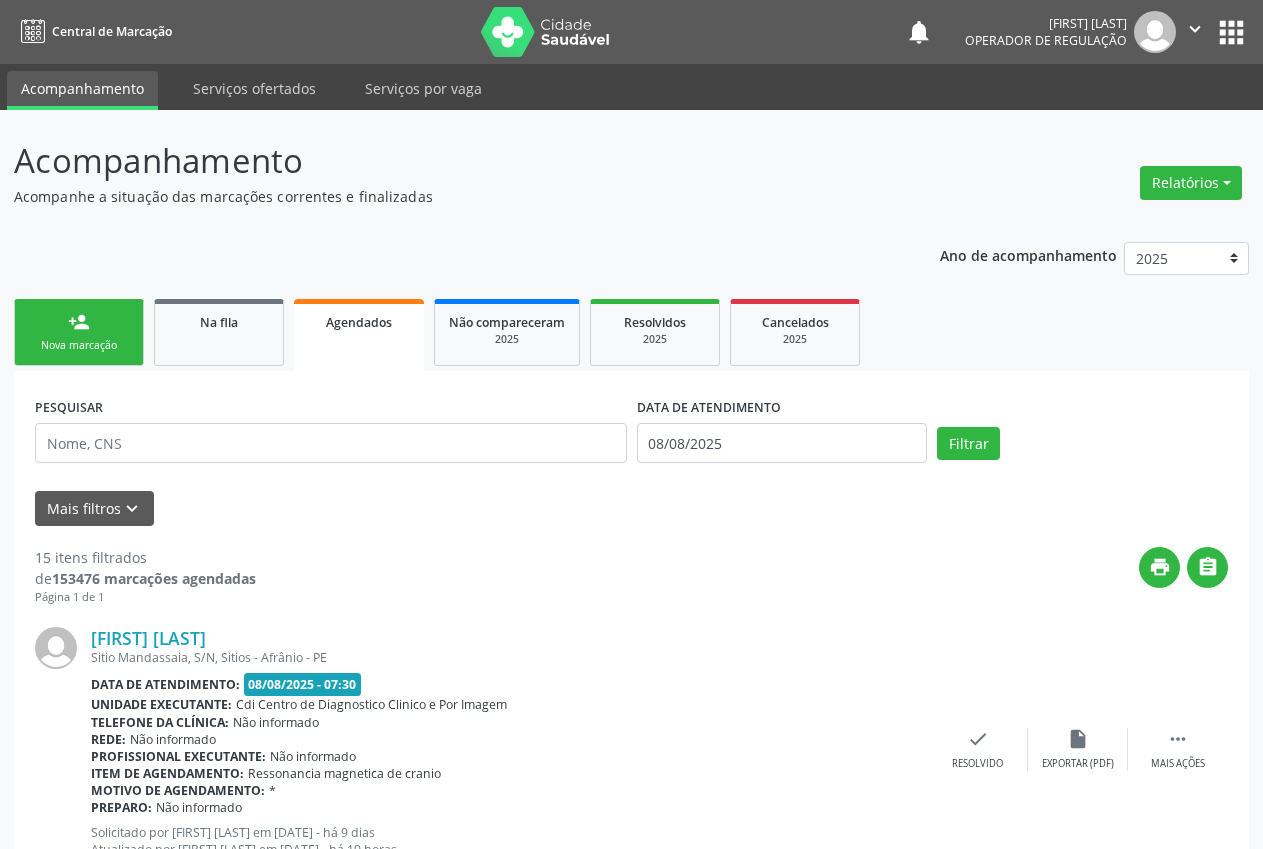 scroll, scrollTop: 0, scrollLeft: 0, axis: both 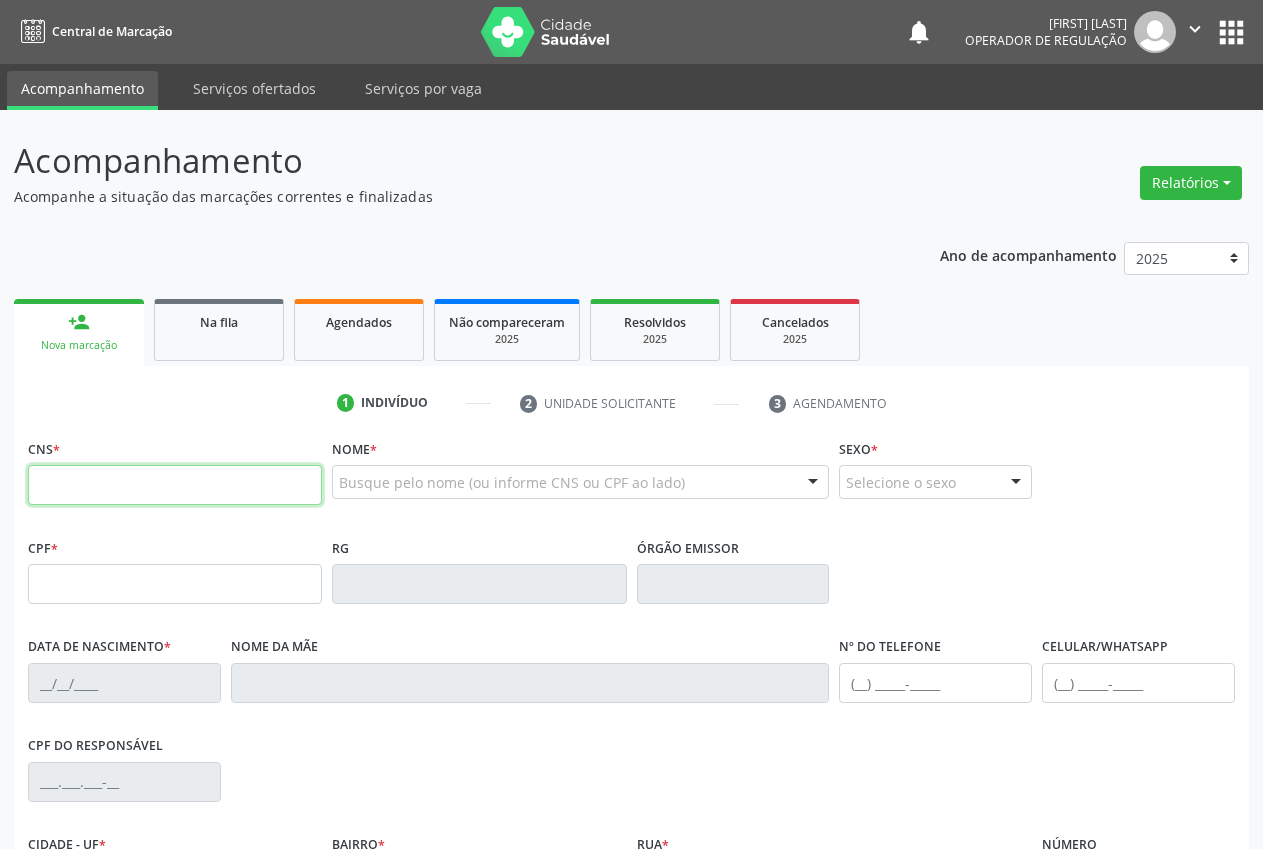 click at bounding box center (175, 485) 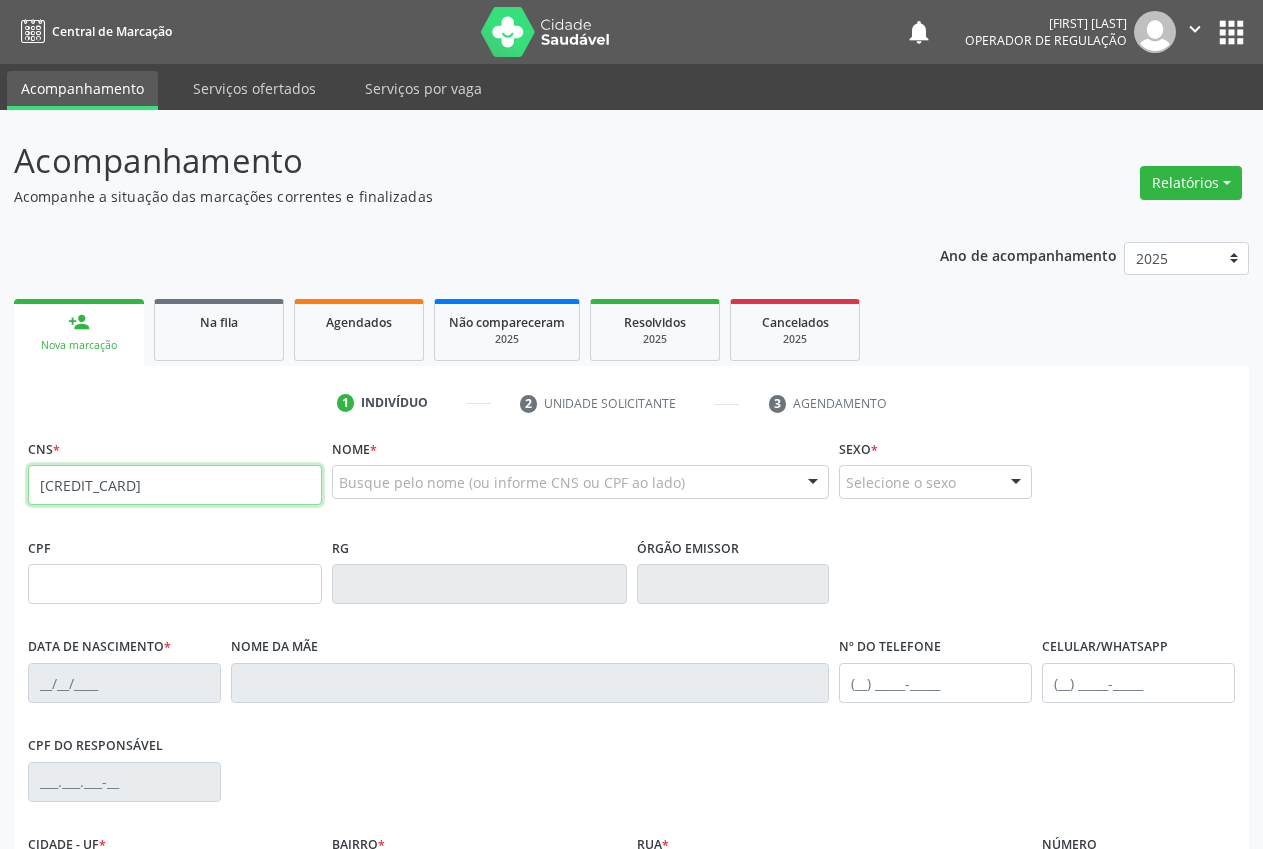 type on "[CREDIT_CARD]" 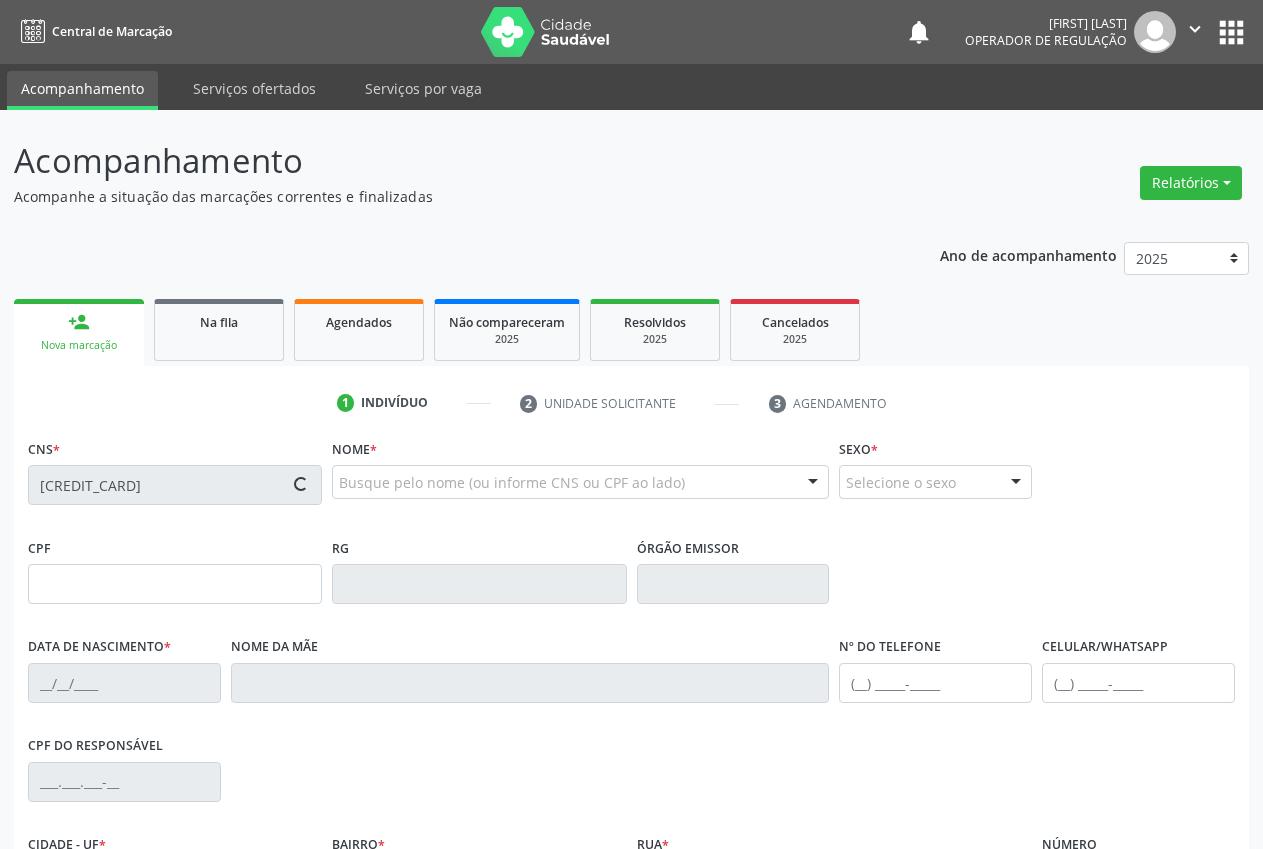 type on "[SSN]" 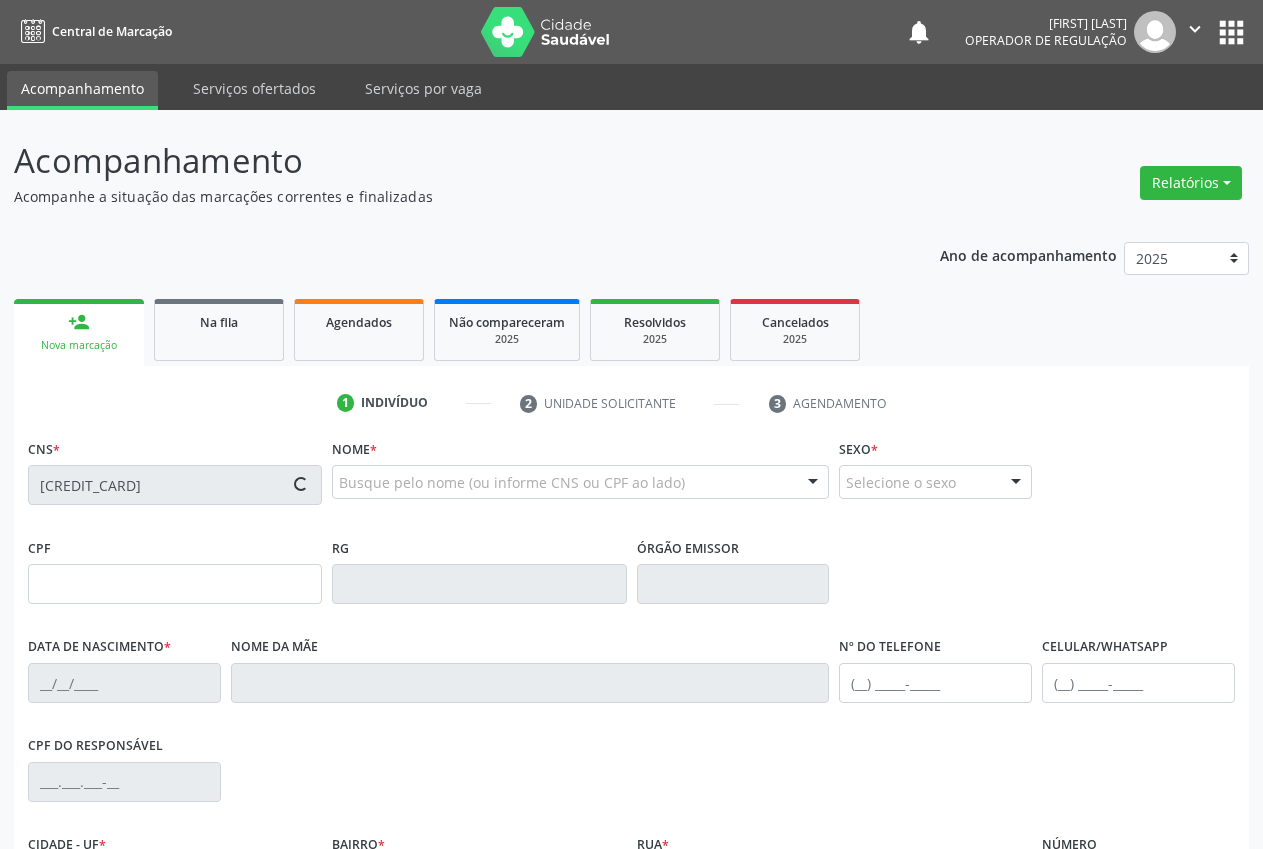 type on "[DATE]" 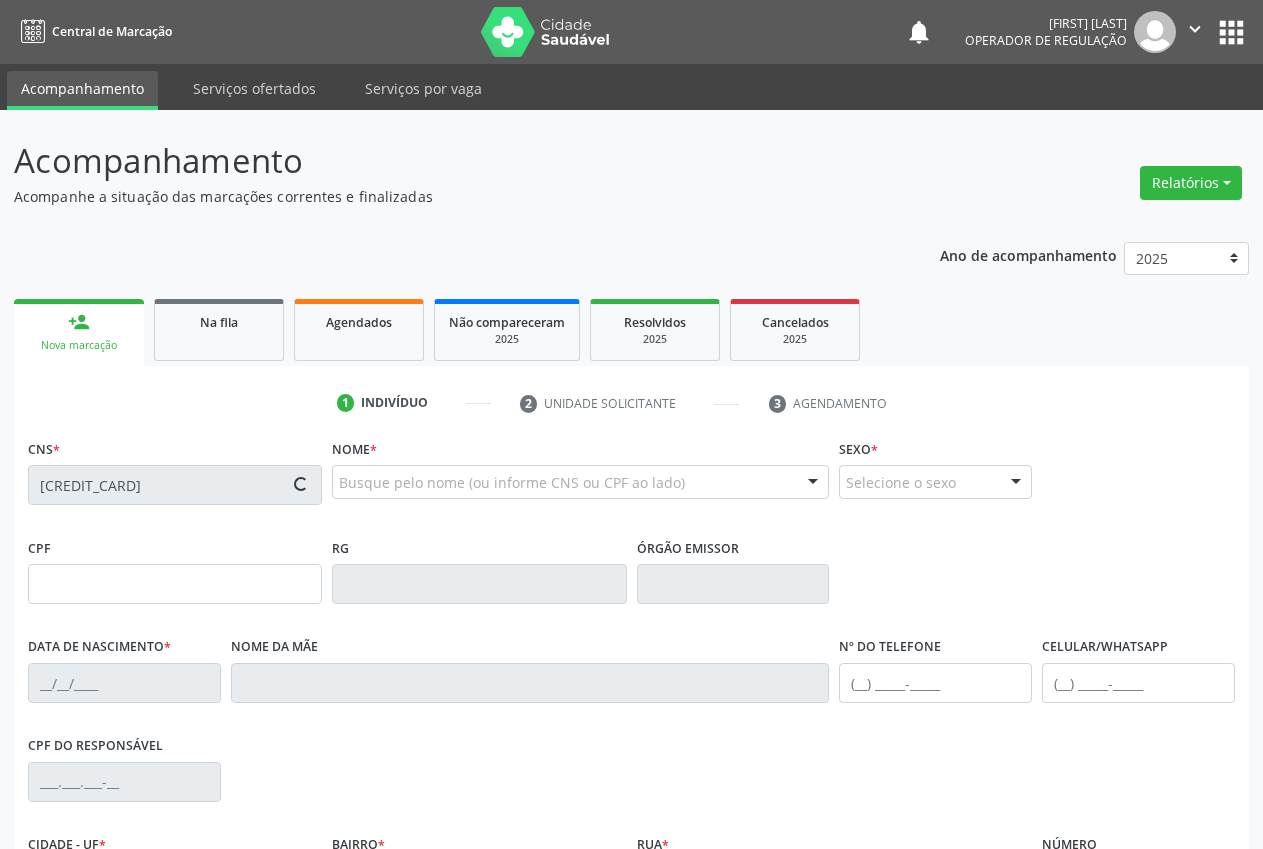 type on "[FIRST] [LAST]" 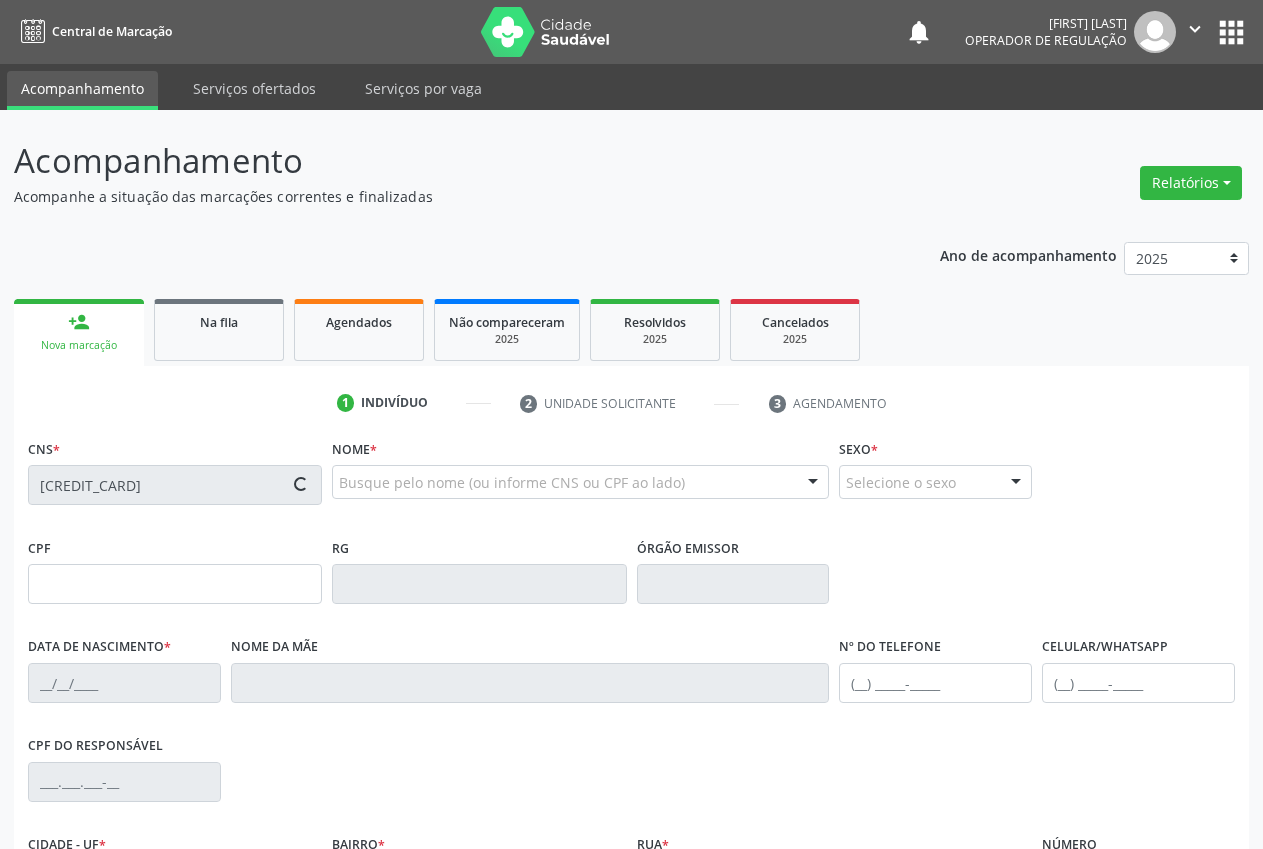 type on "[PHONE]" 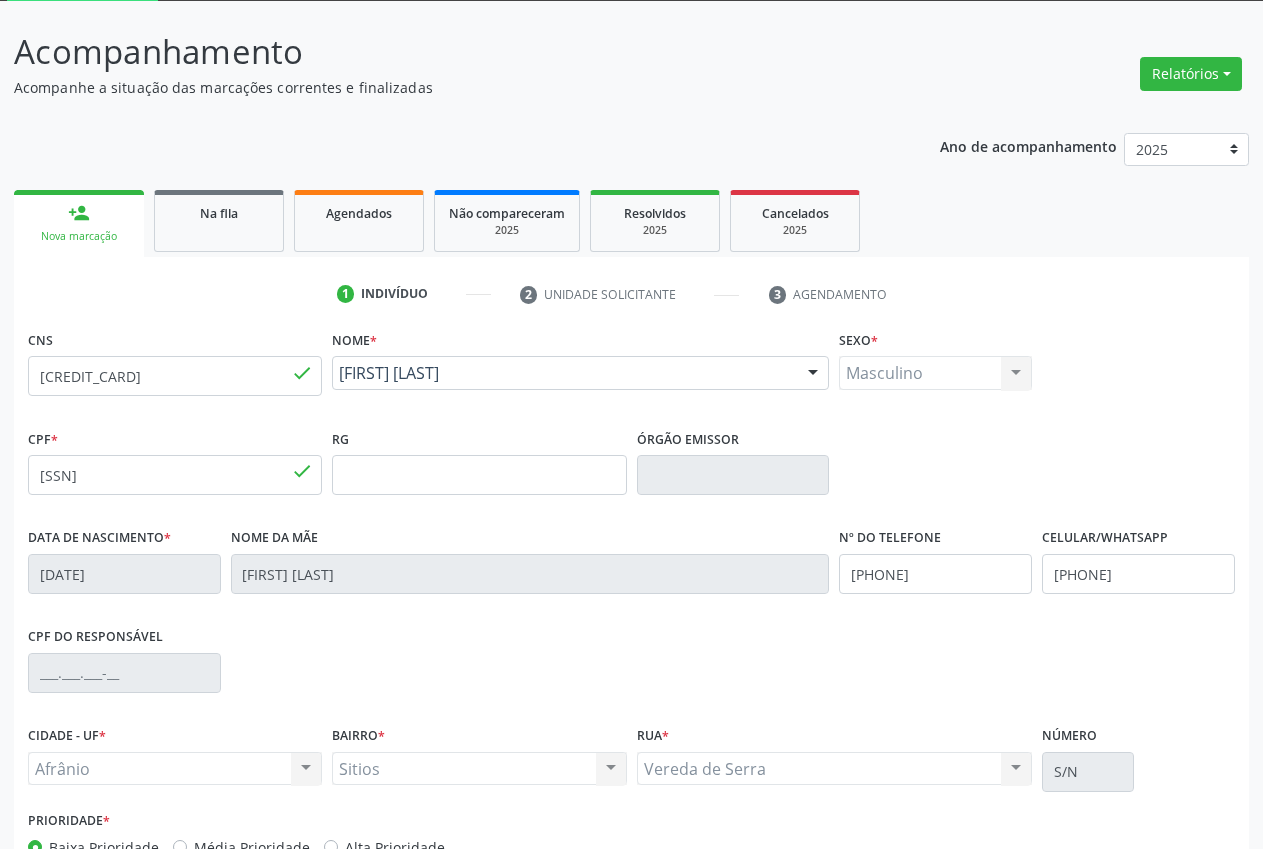 scroll, scrollTop: 235, scrollLeft: 0, axis: vertical 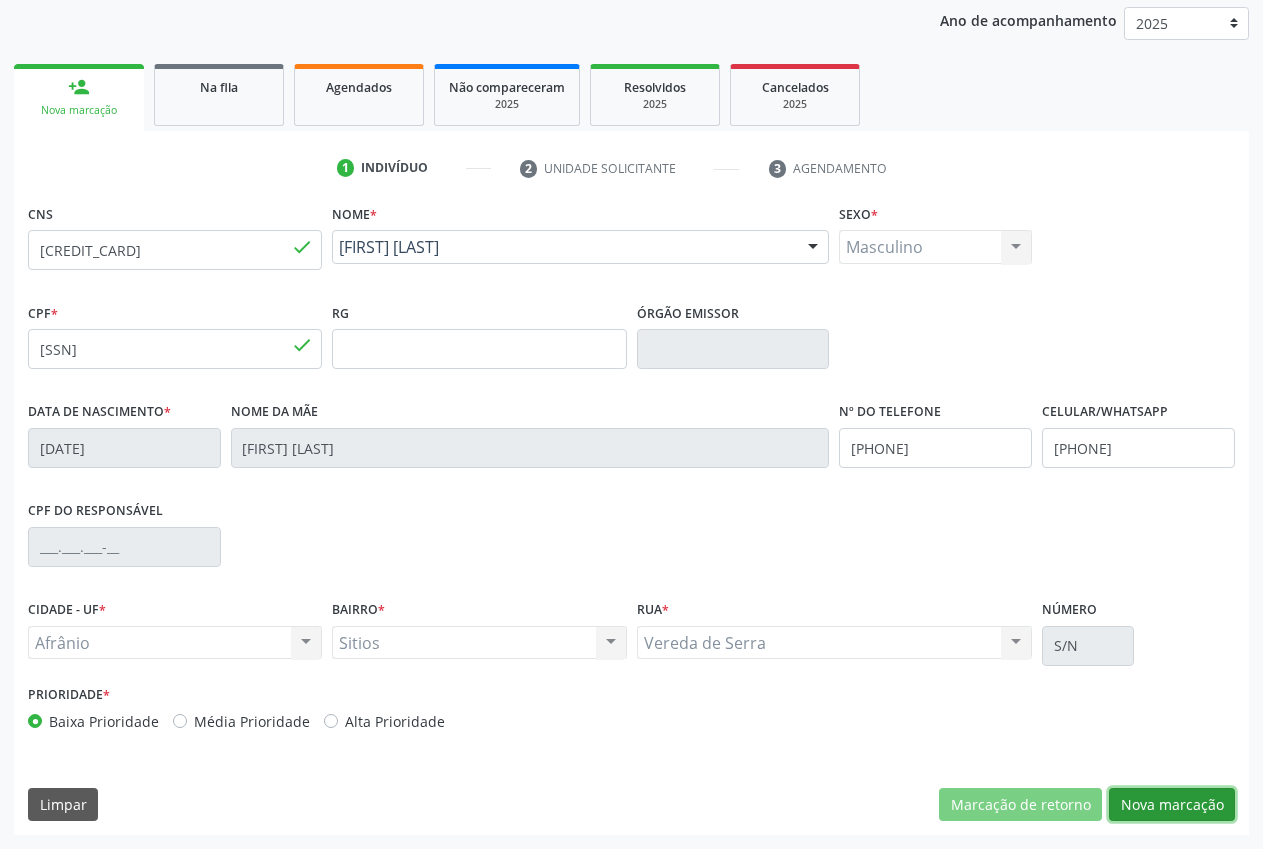 click on "Nova marcação" at bounding box center [1172, 805] 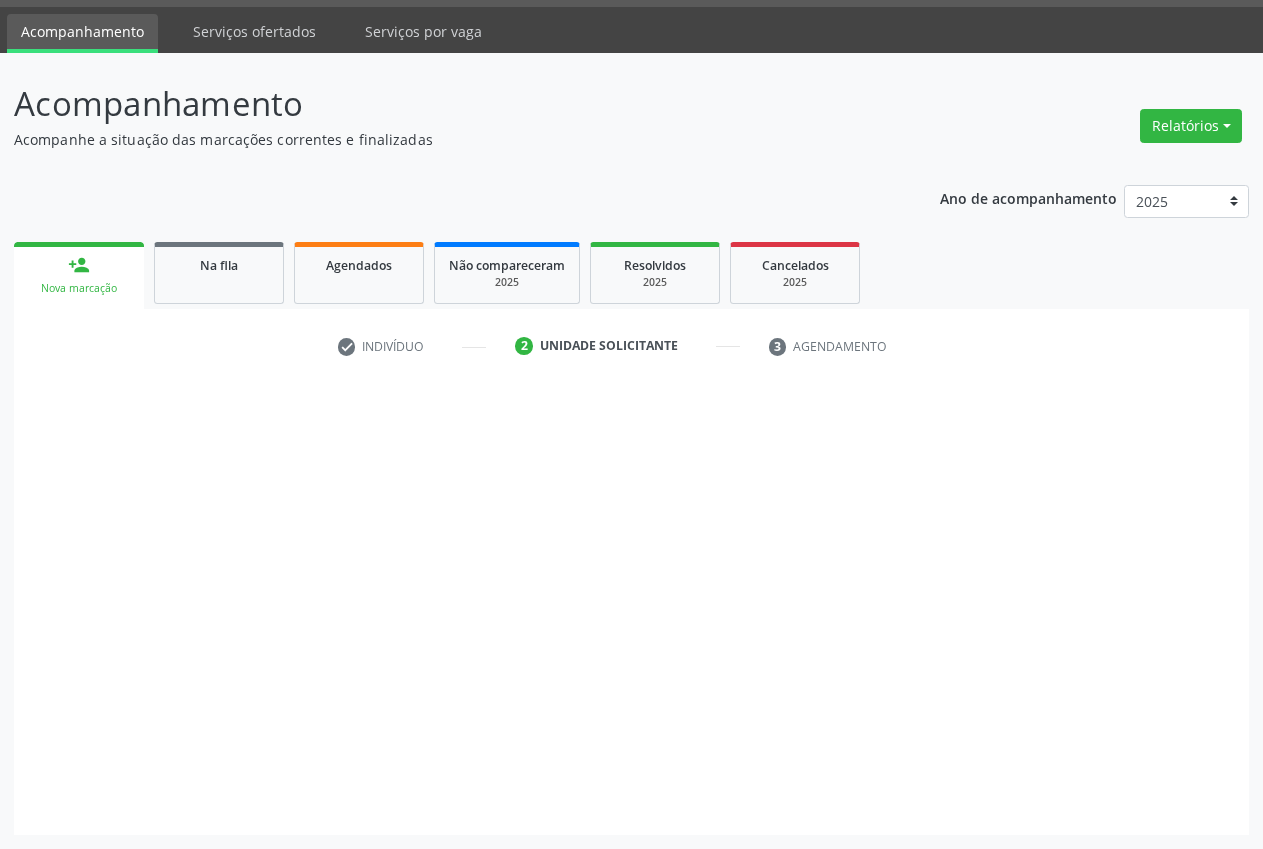 scroll, scrollTop: 57, scrollLeft: 0, axis: vertical 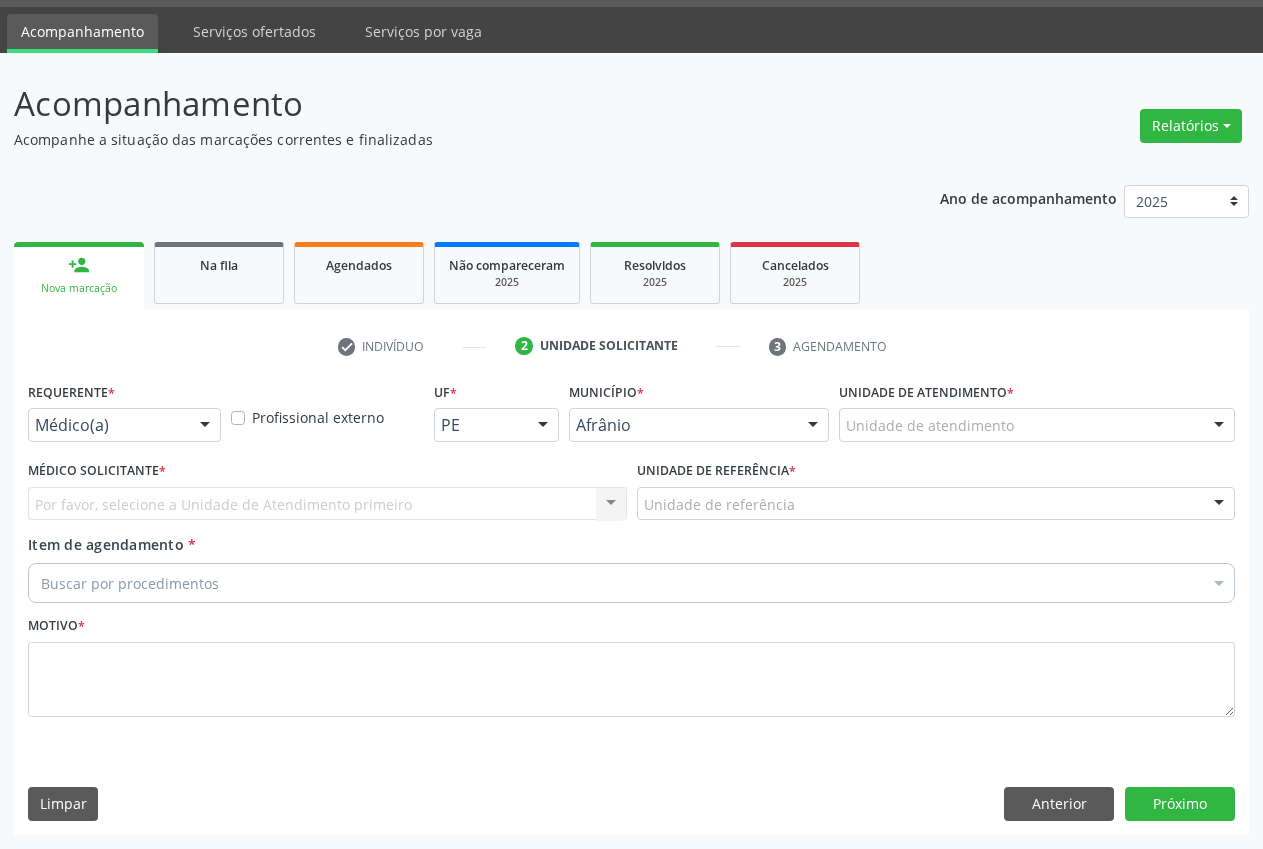 click on "Unidade de atendimento" at bounding box center [1037, 425] 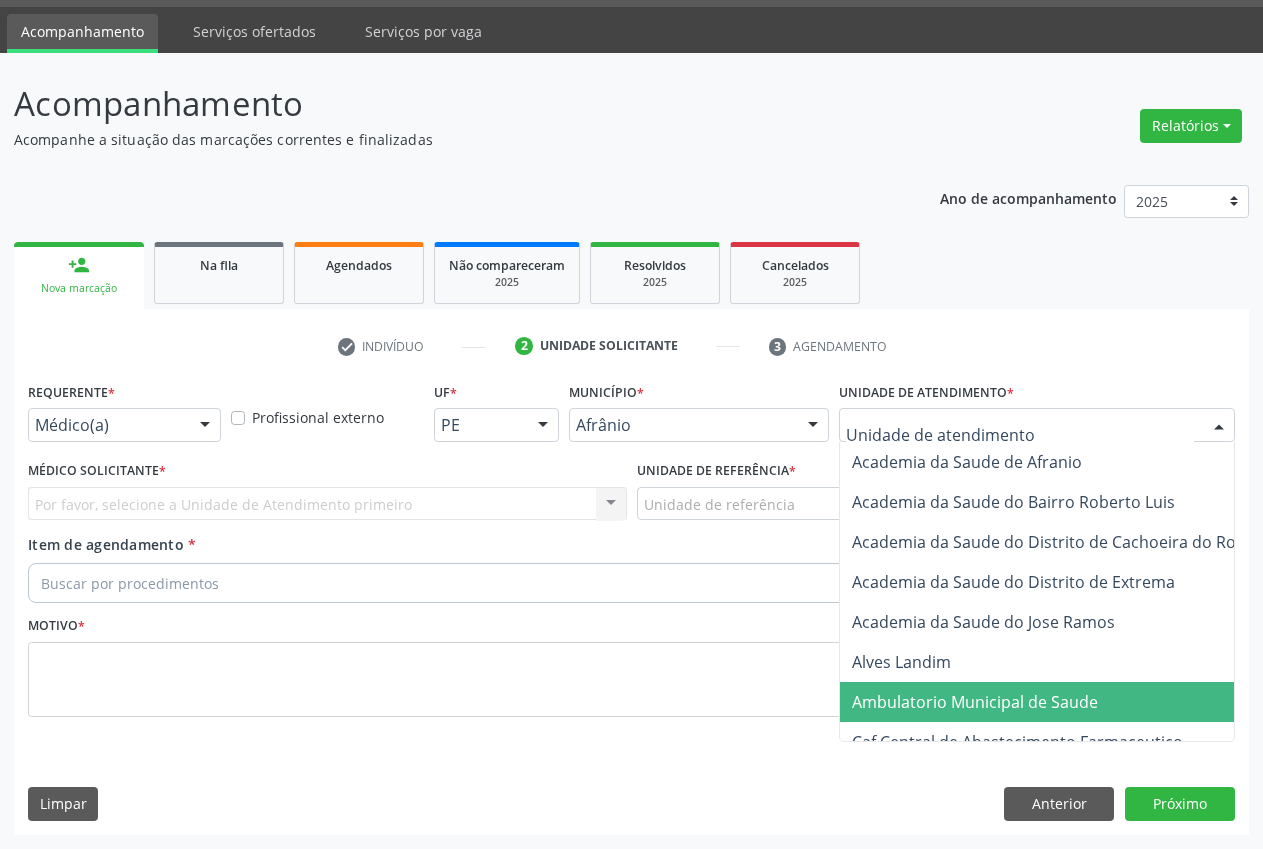 click on "Ambulatorio Municipal de Saude" at bounding box center [975, 702] 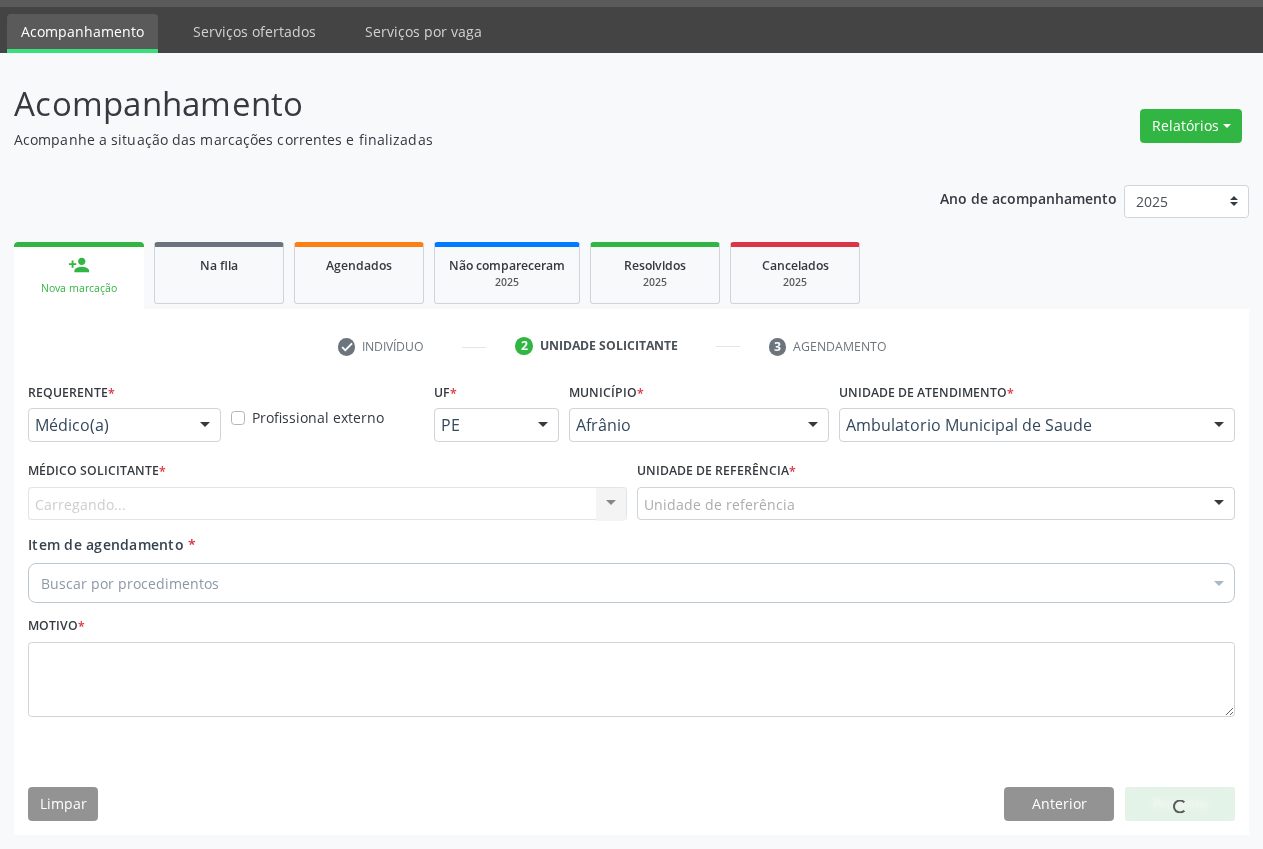 click on "Unidade de referência" at bounding box center [936, 504] 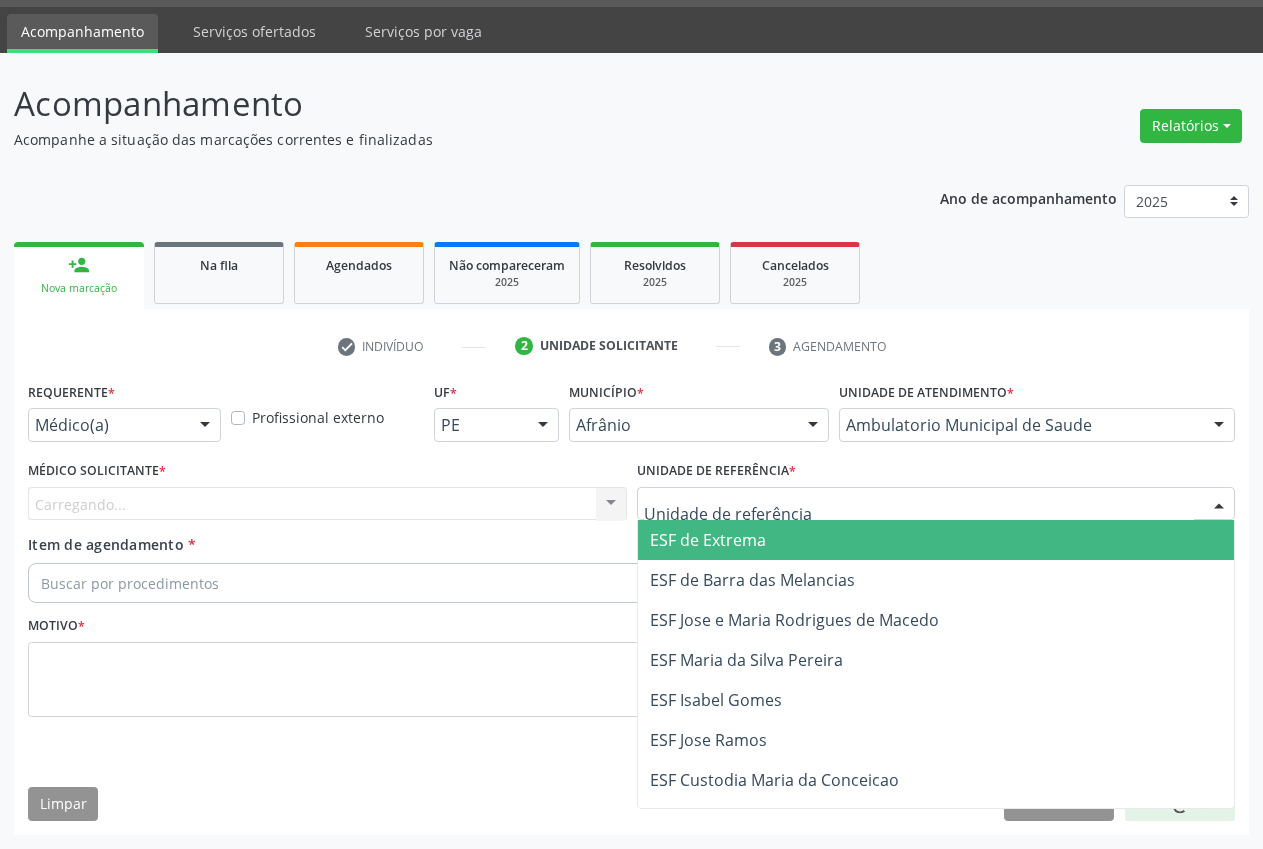 click on "ESF de Extrema" at bounding box center [936, 540] 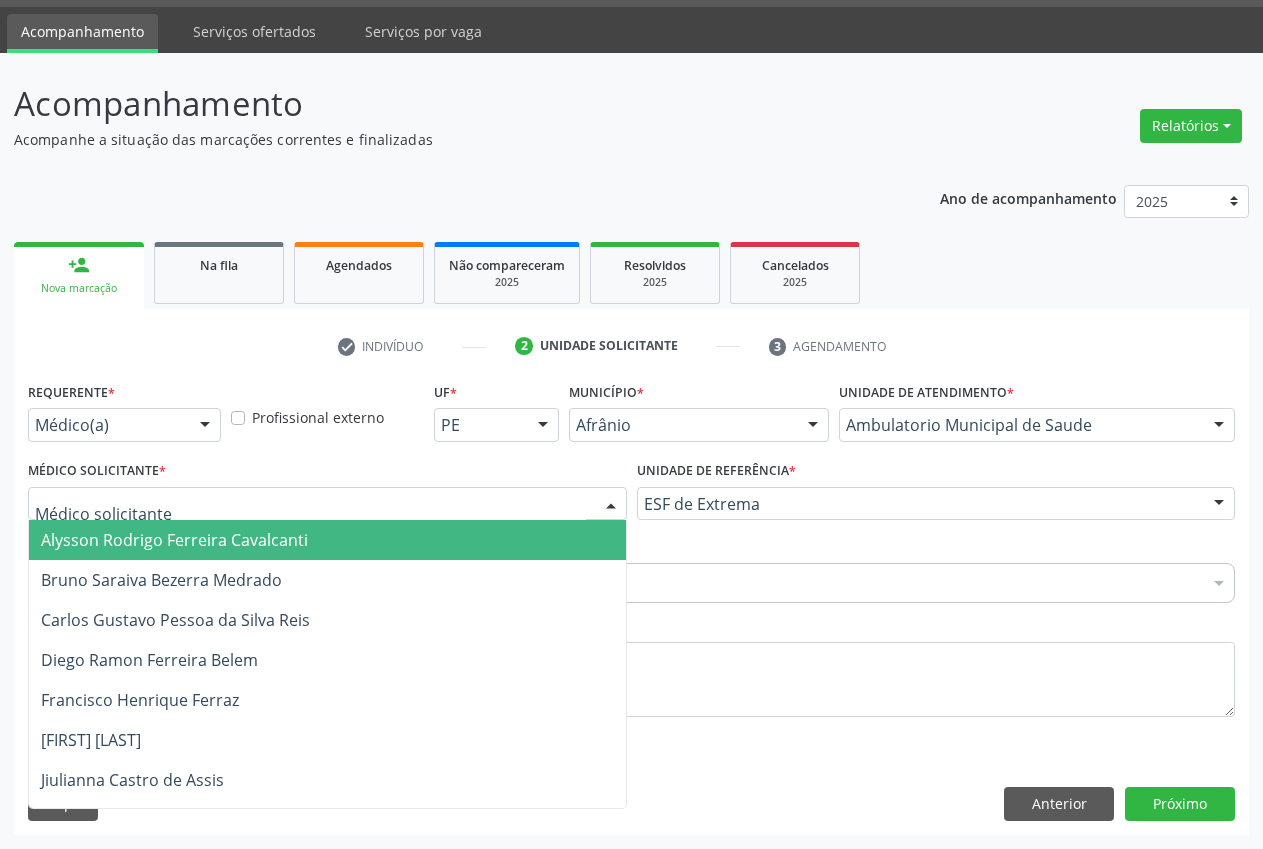 click at bounding box center [611, 505] 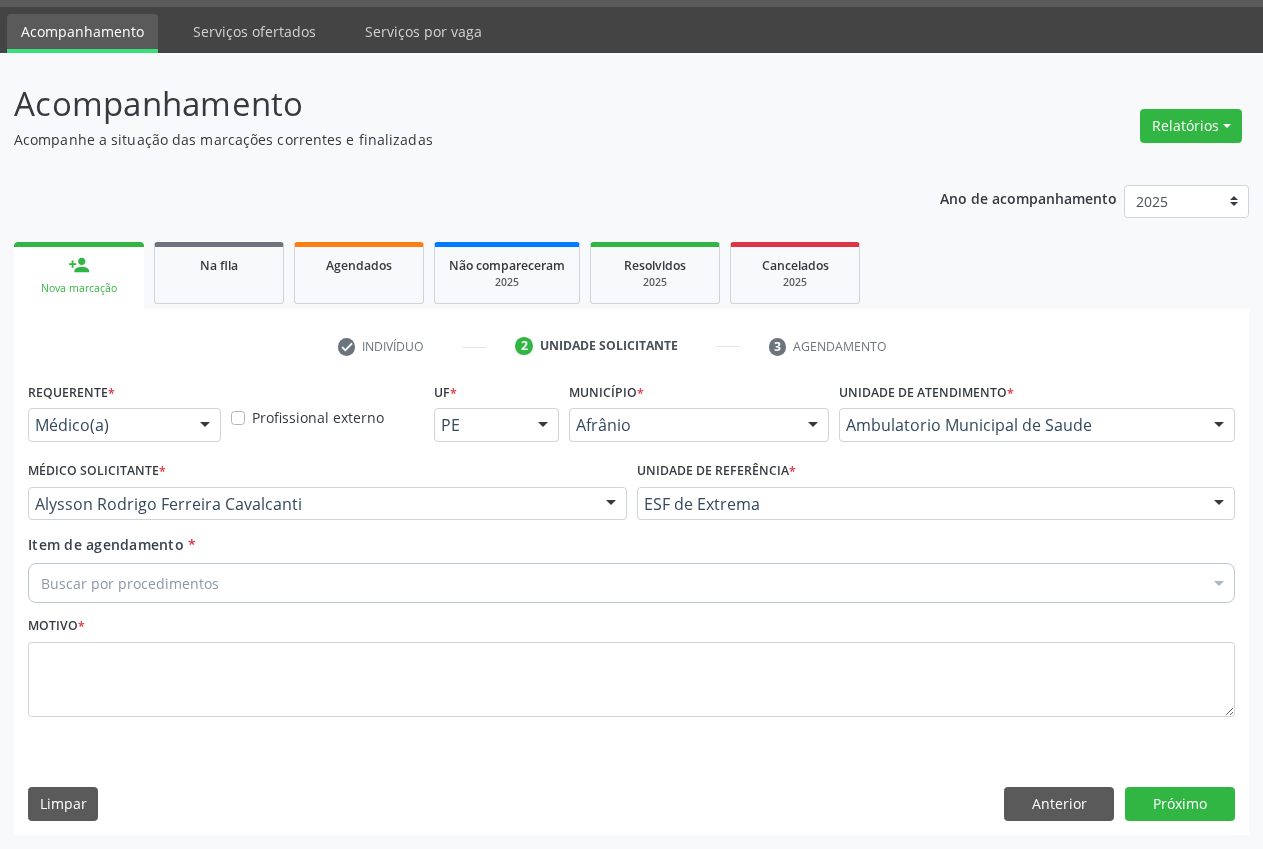 click on "Buscar por procedimentos" at bounding box center [631, 583] 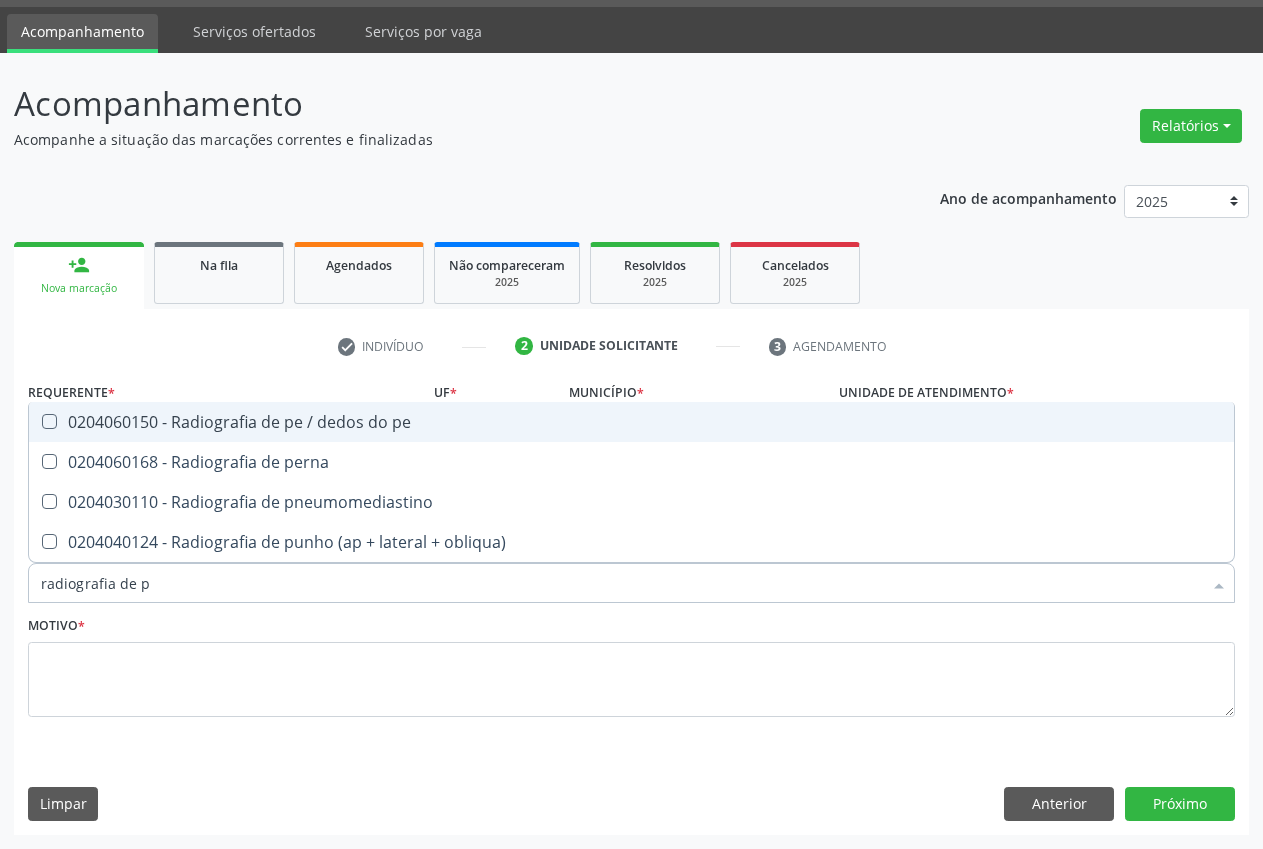 type on "radiografia de pu" 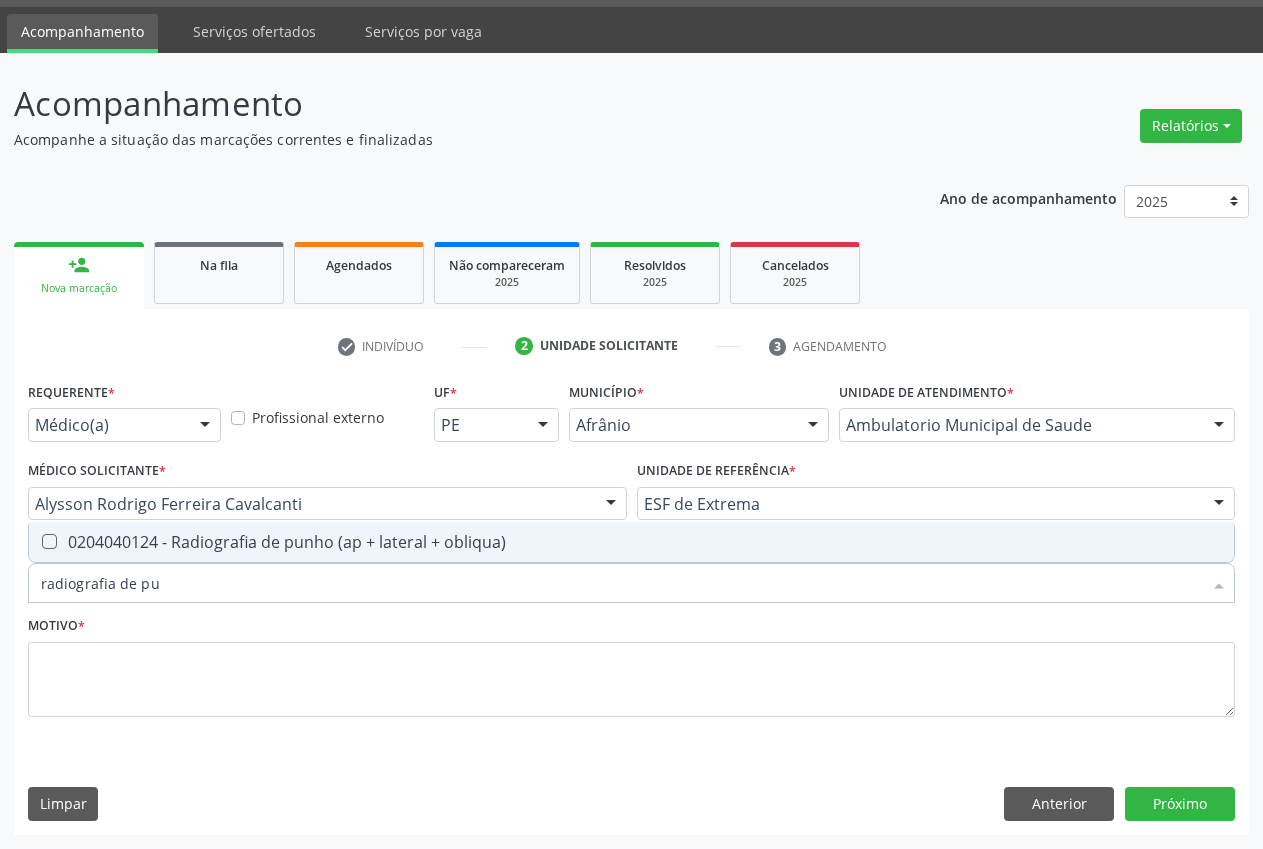 click on "0204040124 - Radiografia de punho (ap + lateral + obliqua)" at bounding box center (631, 542) 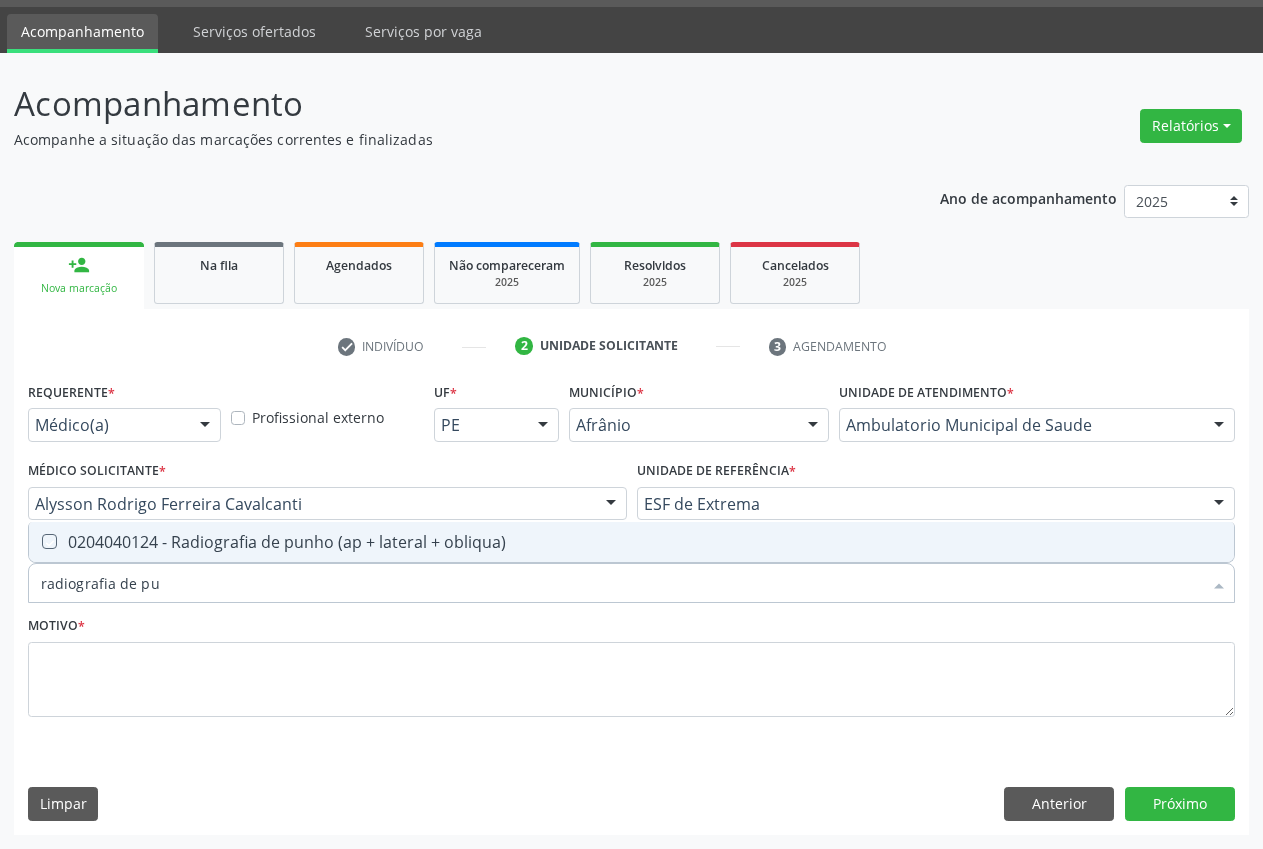 checkbox on "true" 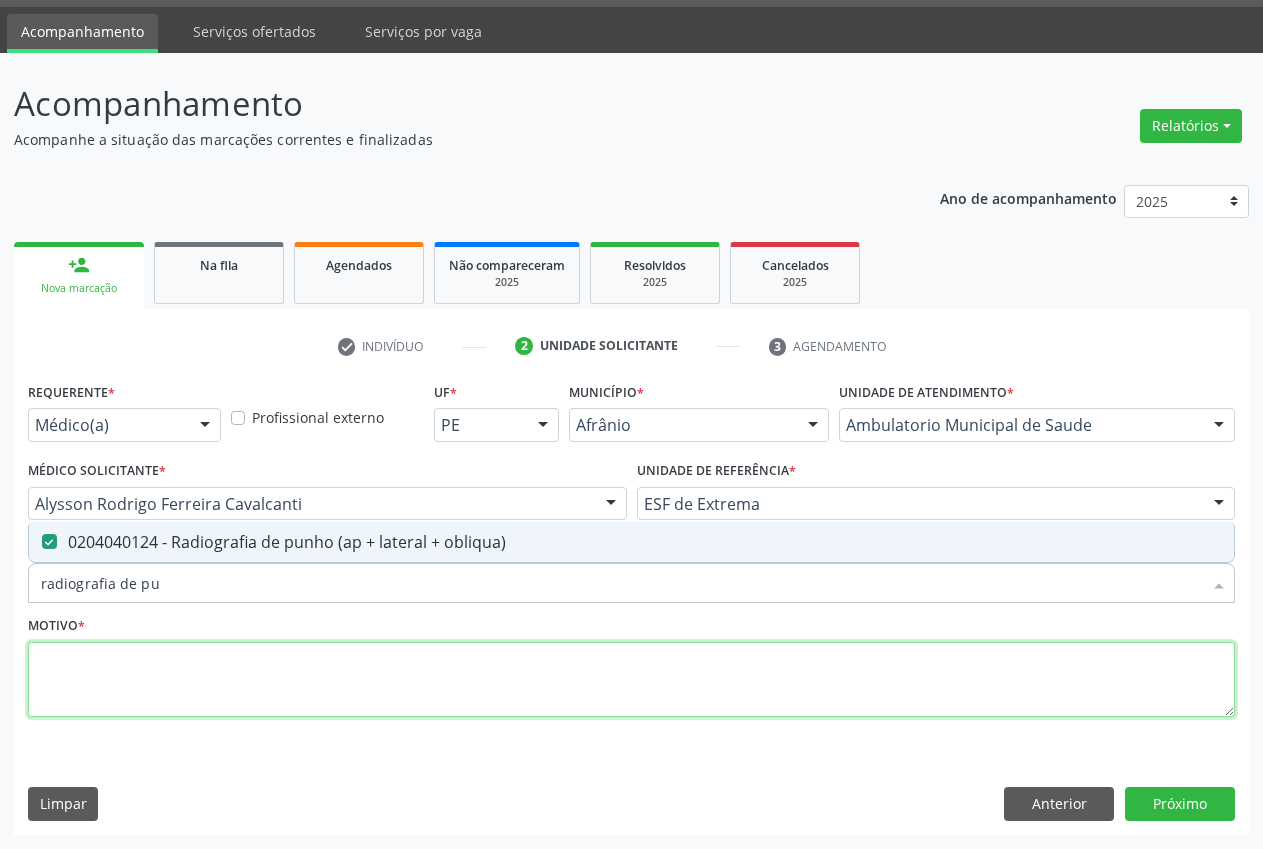 click at bounding box center (631, 680) 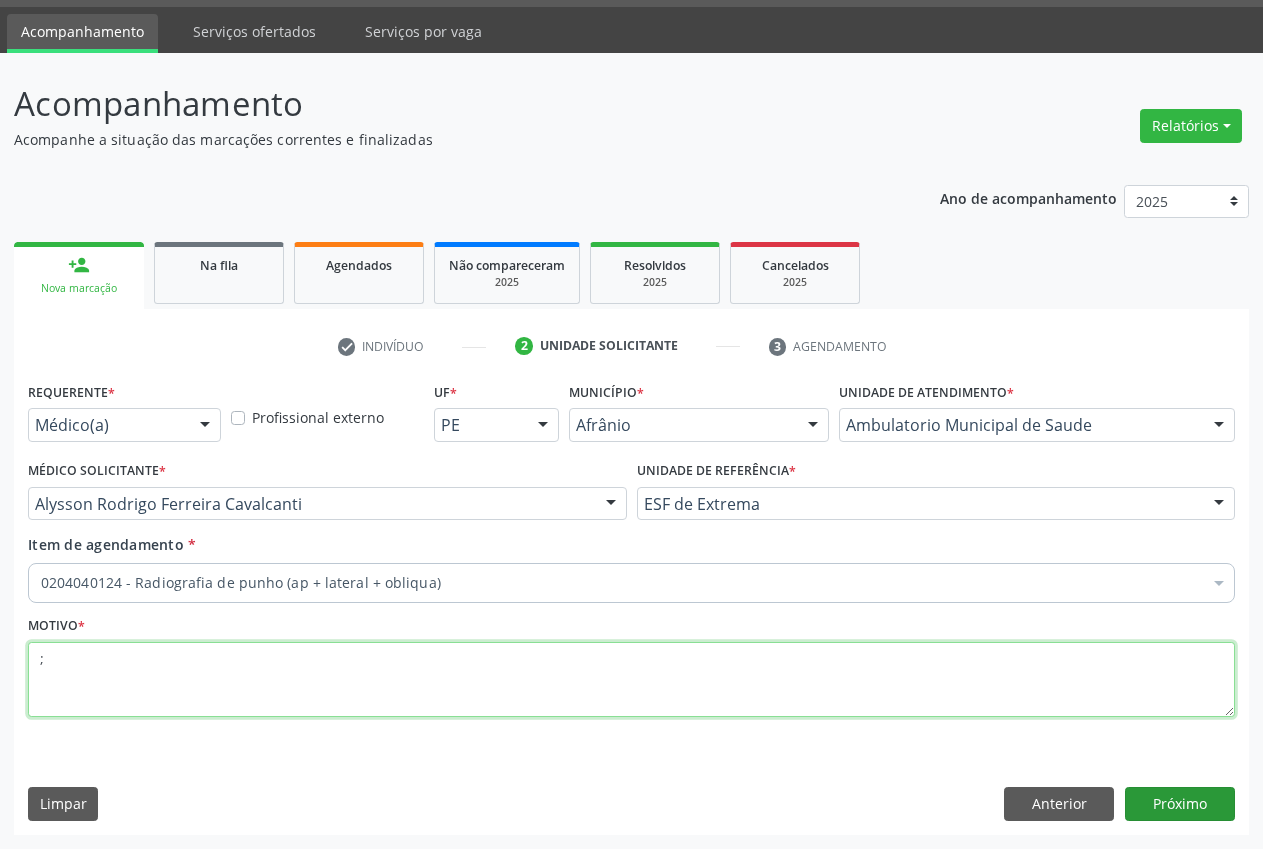 type on ";" 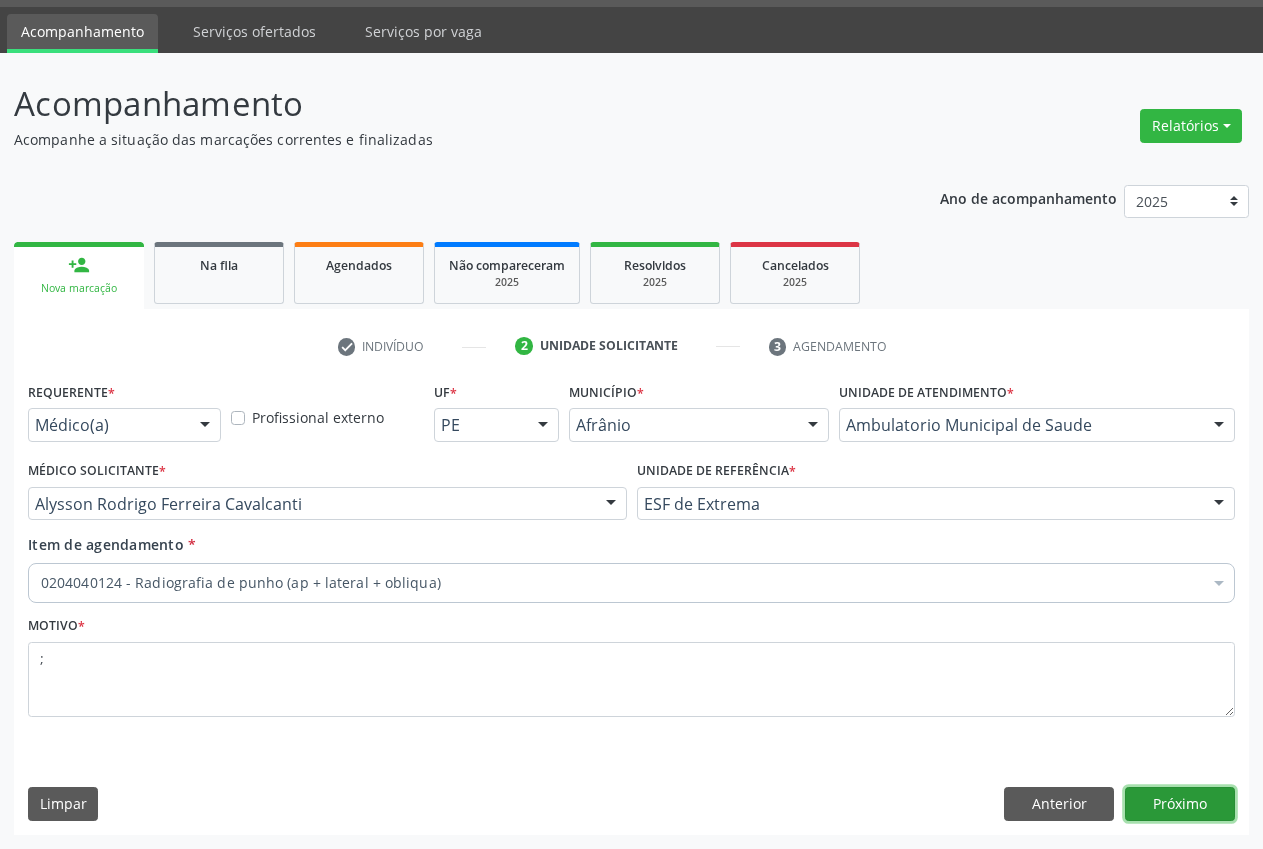 click on "Próximo" at bounding box center (1180, 804) 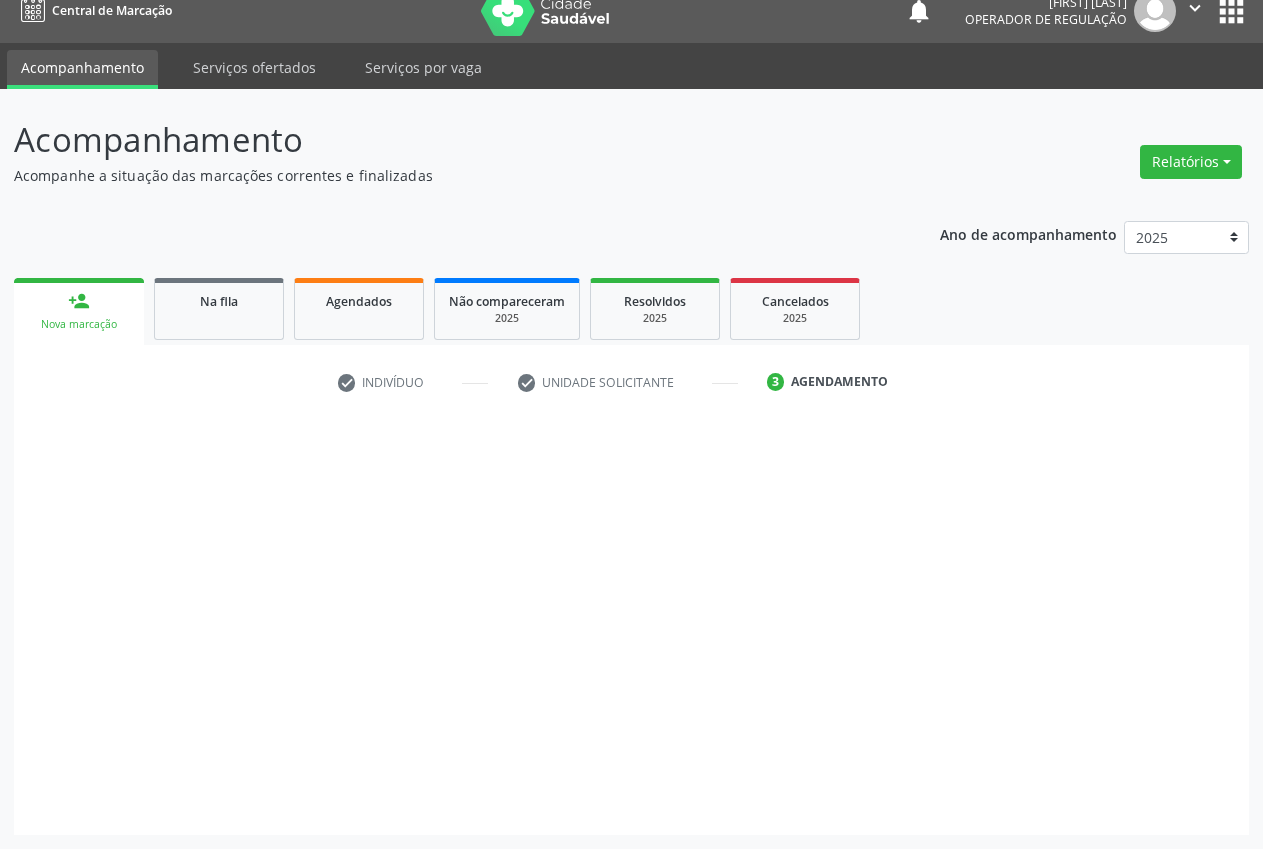 scroll, scrollTop: 21, scrollLeft: 0, axis: vertical 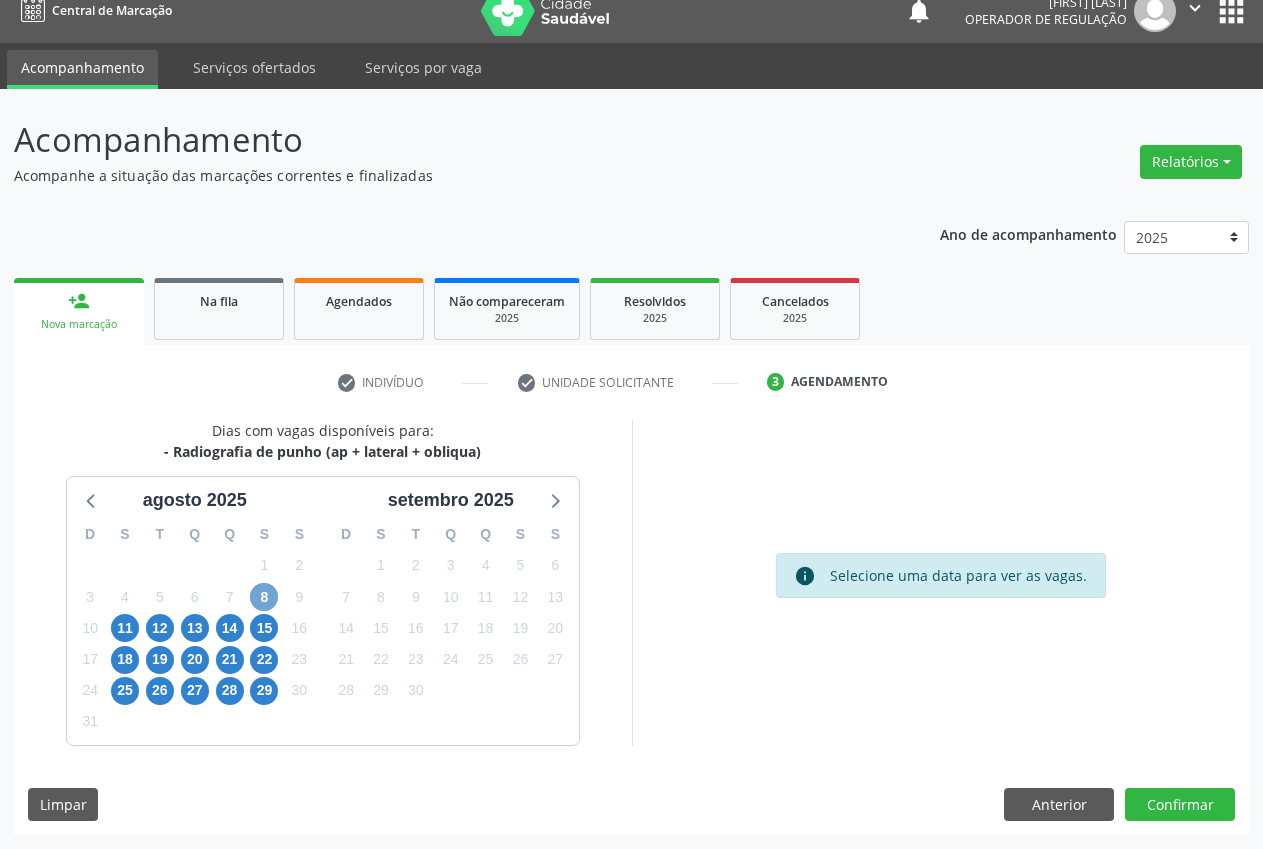 click on "8" at bounding box center (264, 597) 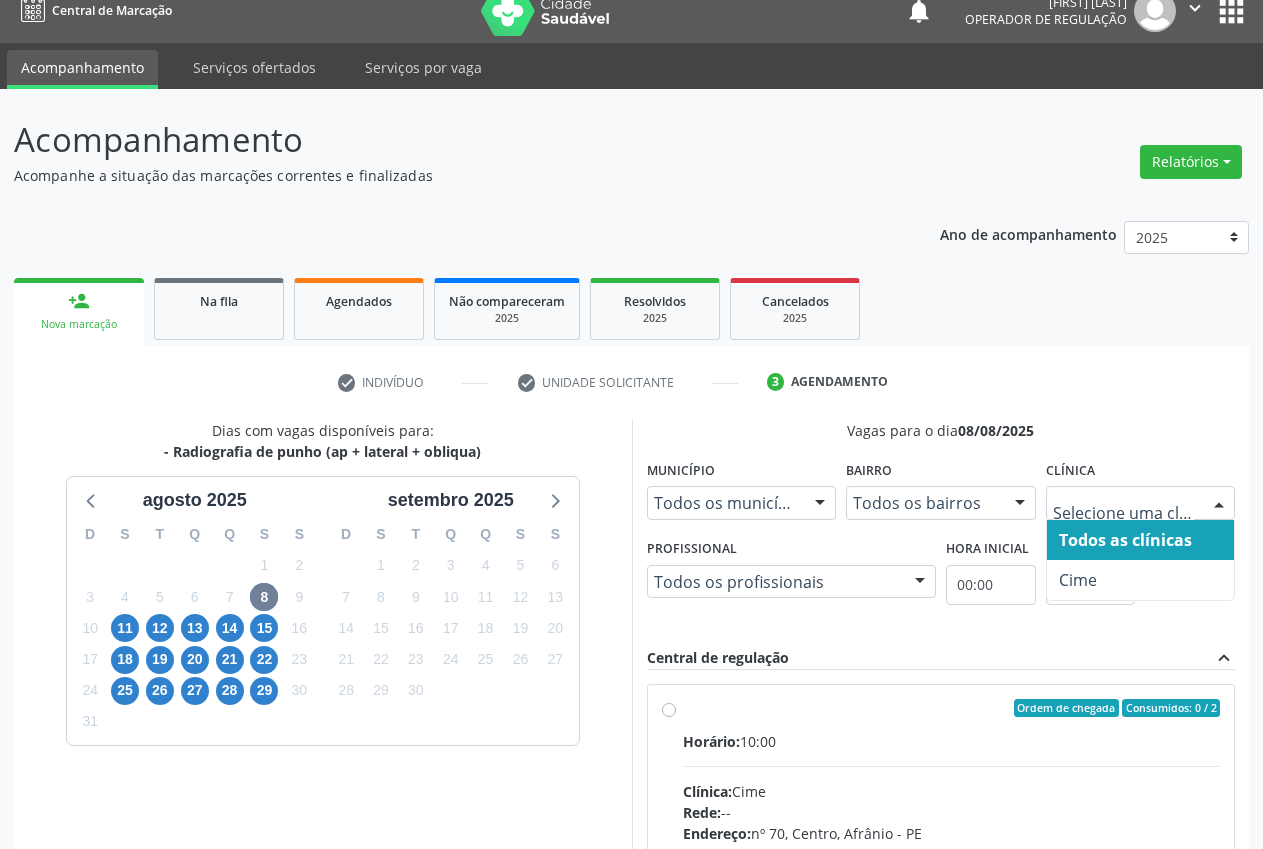 click at bounding box center (1219, 504) 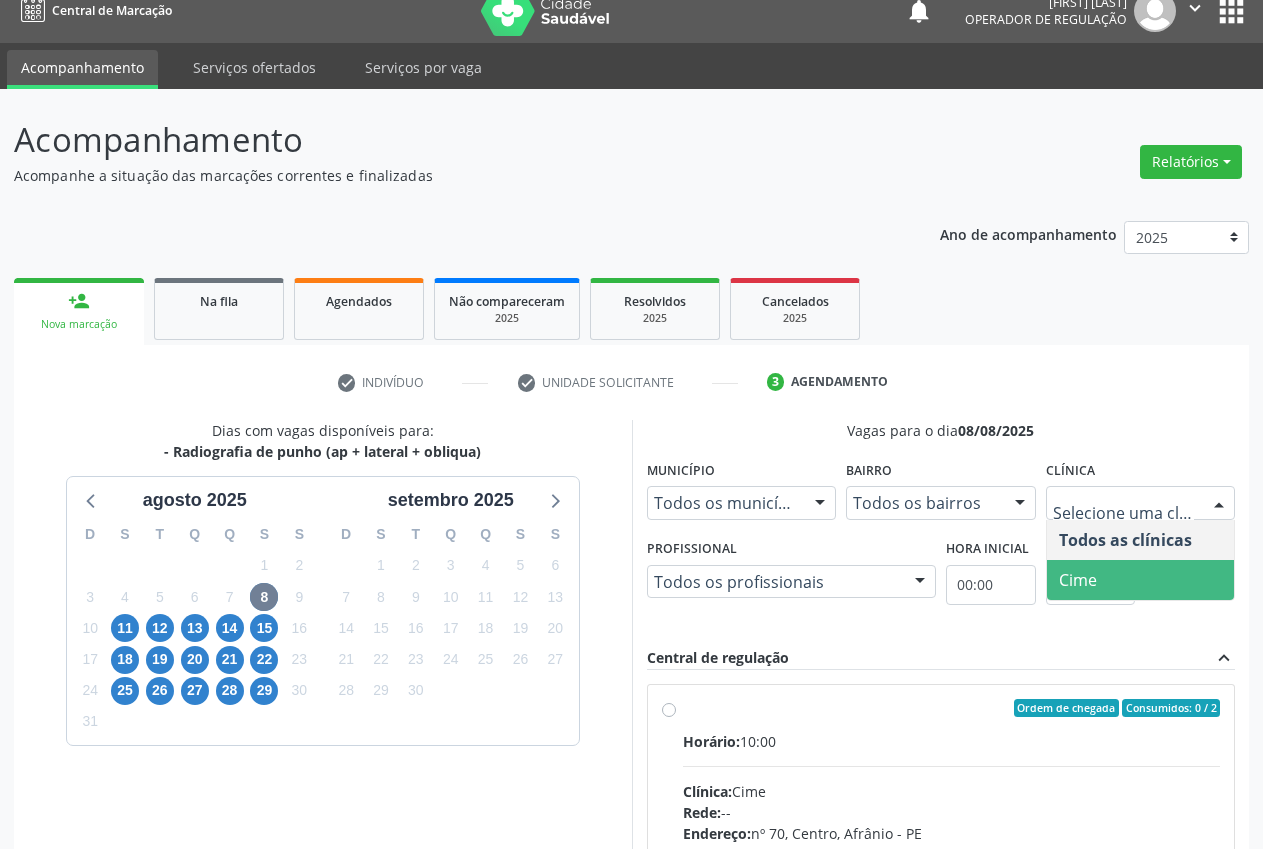 click on "Cime" at bounding box center (1141, 580) 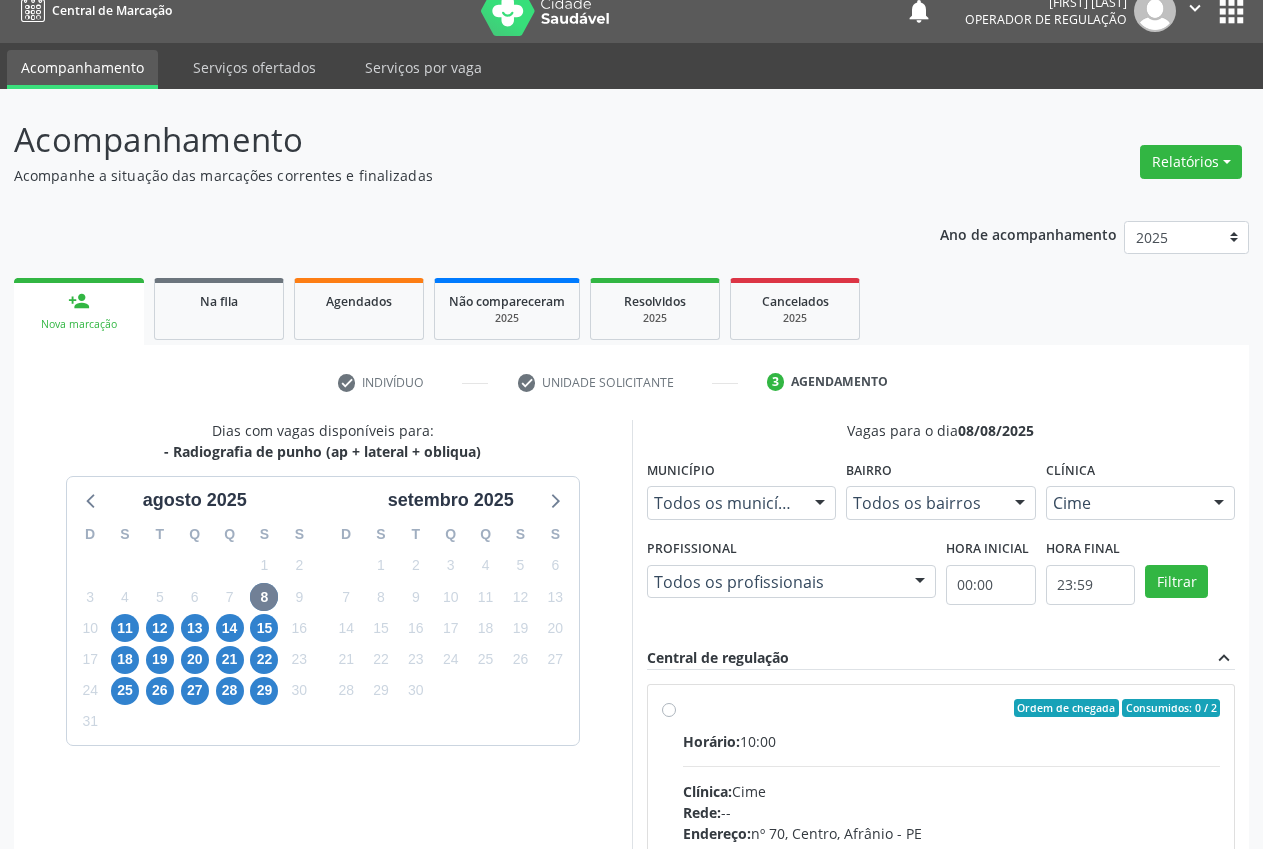 click on "Ordem de chegada
Consumidos: 0 / 2
Horário:   10:00
Clínica:  Cime
Rede:
--
Endereço:   nº 70, Centro, [CITY] - [STATE]
Telefone:   [PHONE]
Profissional:
--
Informações adicionais sobre o atendimento
Idade de atendimento:
Sem restrição
Gênero(s) atendido(s):
Sem restrição
Informações adicionais:
--" at bounding box center (941, 852) 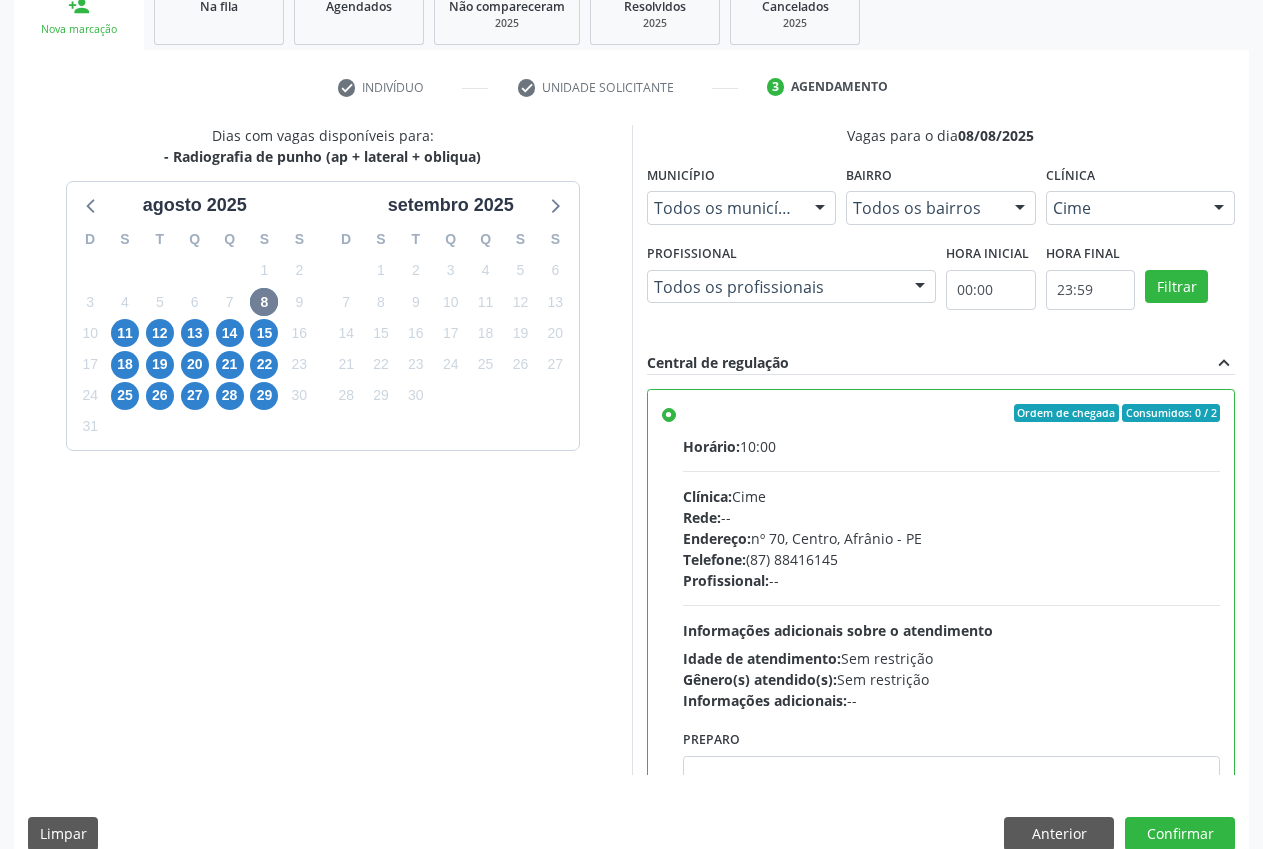 scroll, scrollTop: 346, scrollLeft: 0, axis: vertical 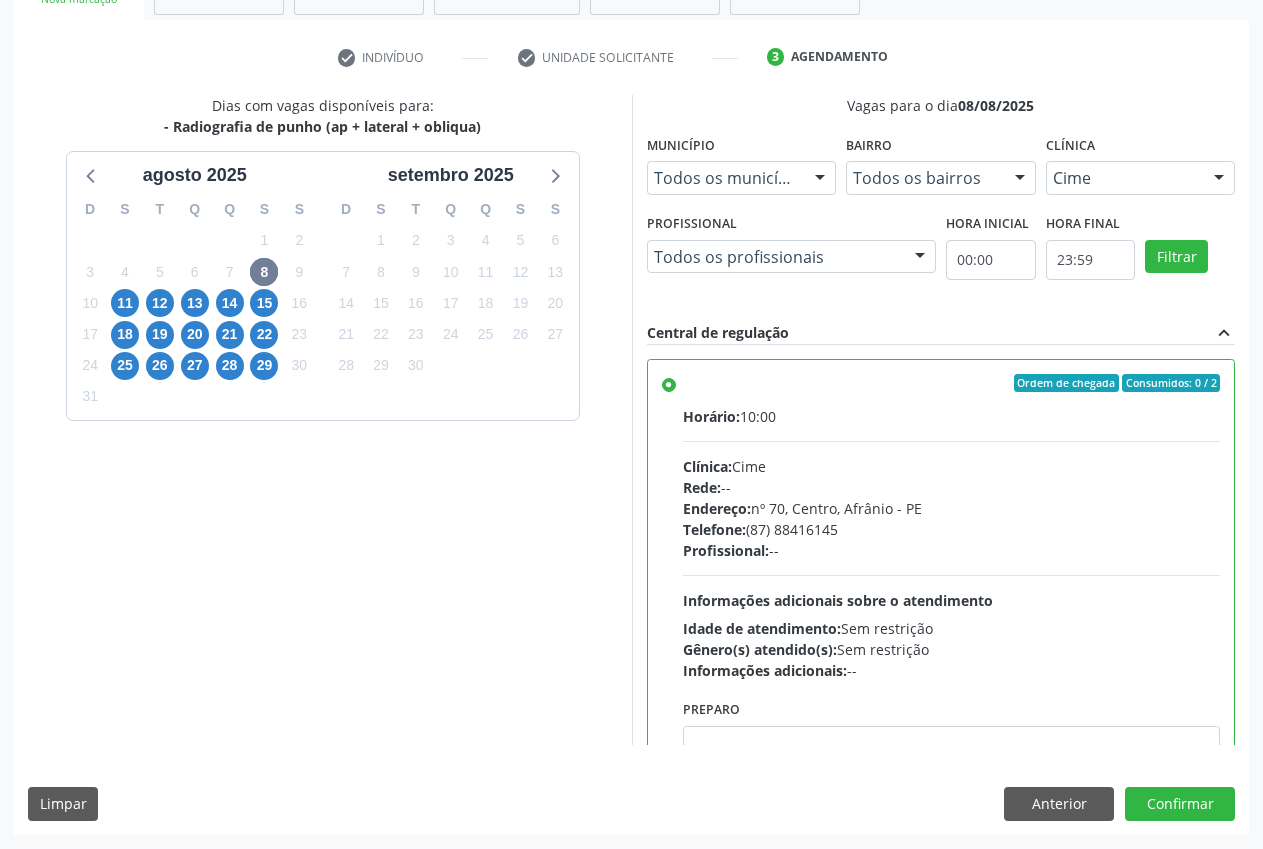 click on "Dias com vagas disponíveis para:
- Radiografia de punho (ap + lateral + obliqua)
agosto 2025 D S T Q Q S S 27 28 29 30 31 1 2 3 4 5 6 7 8 9 10 11 12 13 14 15 16 17 18 19 20 21 22 23 24 25 26 27 28 29 30 31 1 2 3 4 5 6 setembro 2025 D S T Q Q S S 31 1 2 3 4 5 6 7 8 9 10 11 12 13 14 15 16 17 18 19 20 21 22 23 24 25 26 27 28 29 30 1 2 3 4 5 6 7 8 9 10 11
Vagas para o dia
[DATE]
Município
Todos os municípios         Todos os municípios   [CITY] - [STATE]
Nenhum resultado encontrado para: "   "
Não há nenhuma opção para ser exibida.
Bairro
Todos os bairros         Todos os bairros   Centro
Nenhum resultado encontrado para: "   "
Não há nenhuma opção para ser exibida.
Clínica
Cime         Todos as clínicas   Cime
Nenhum resultado encontrado para: "   "
Não há nenhuma opção para ser exibida." at bounding box center [631, 464] 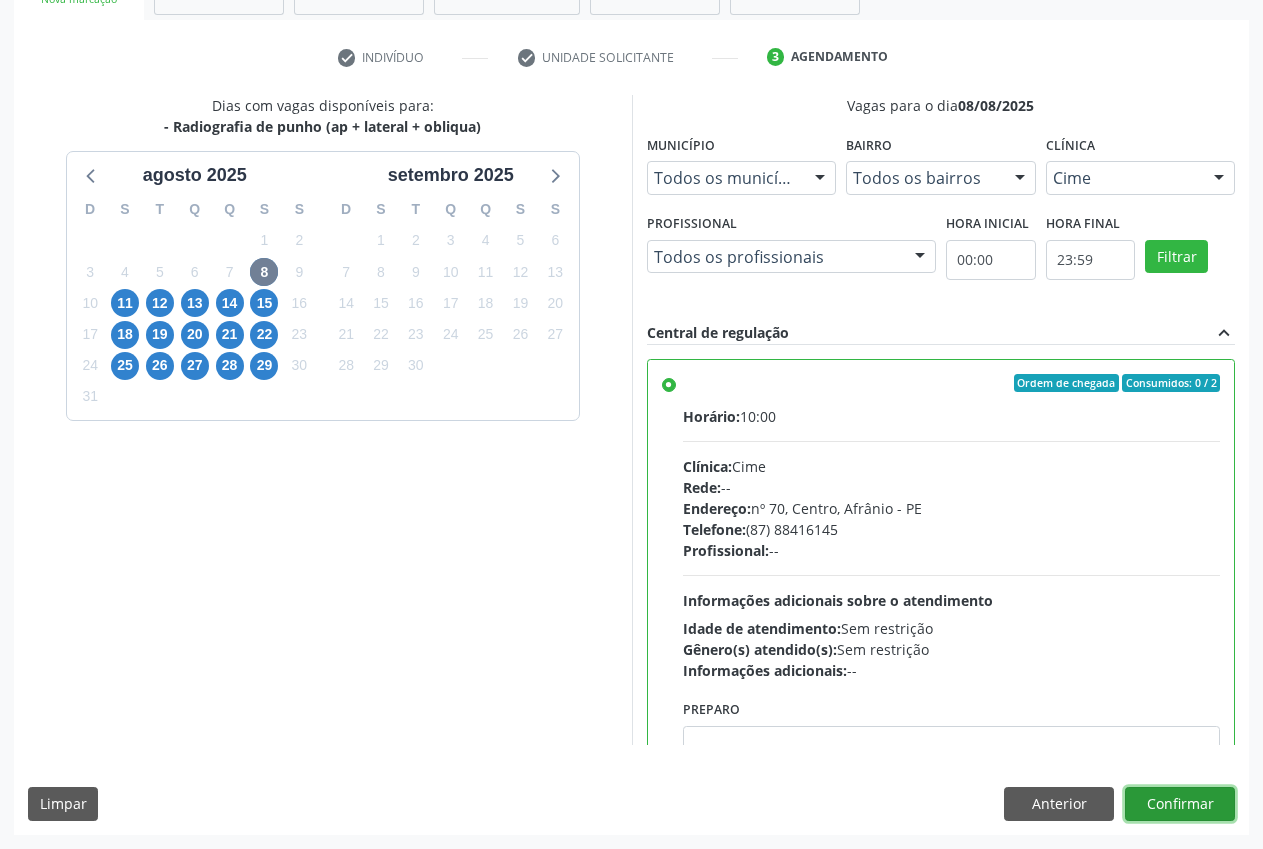 click on "Confirmar" at bounding box center [1180, 804] 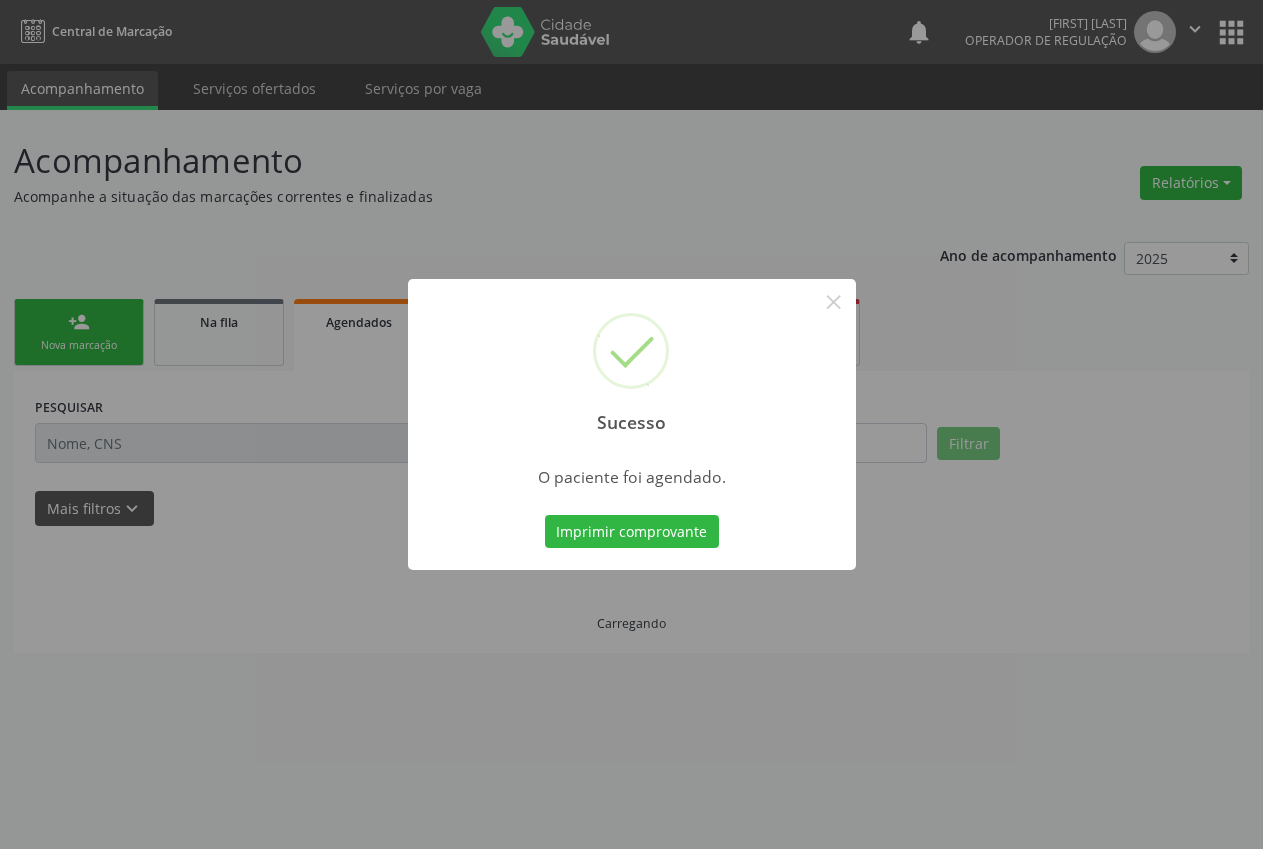 scroll, scrollTop: 0, scrollLeft: 0, axis: both 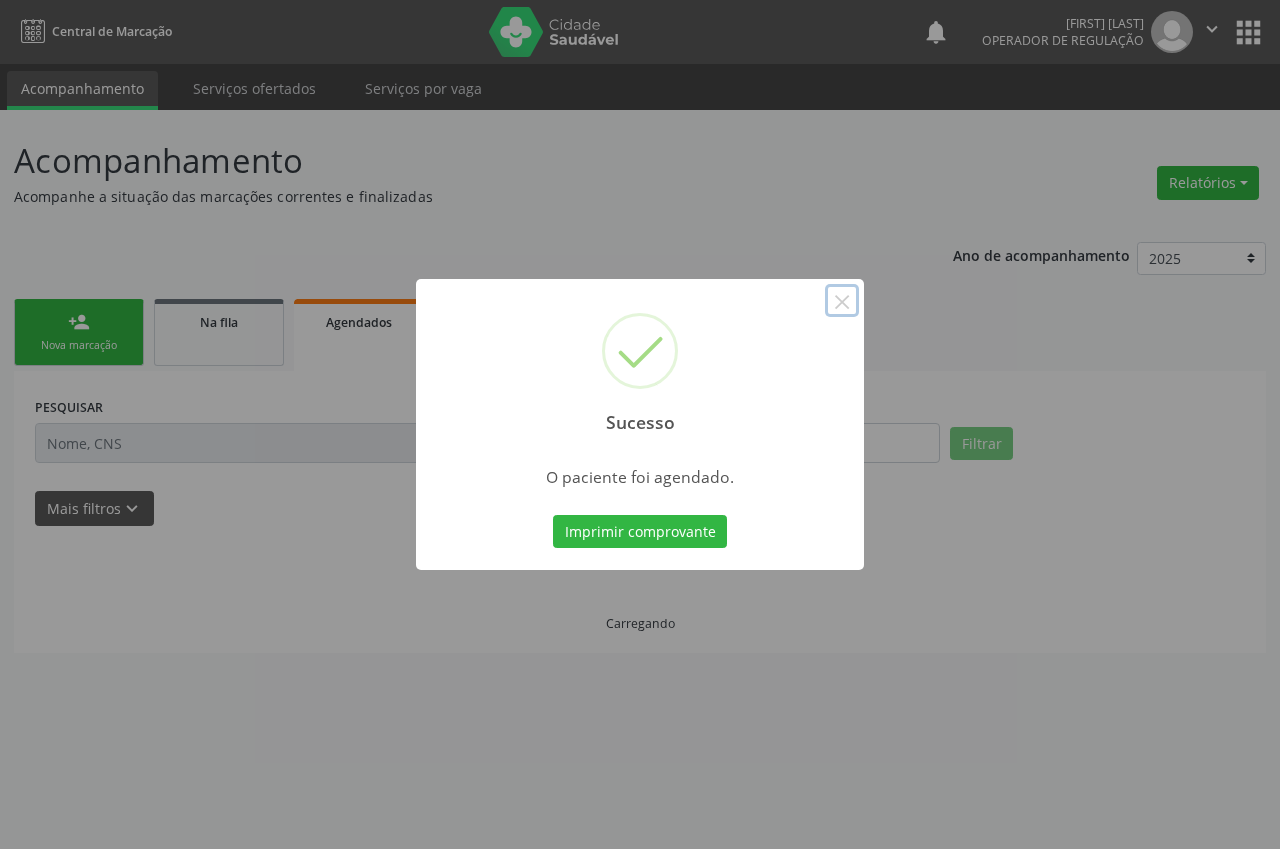 click on "×" at bounding box center [842, 301] 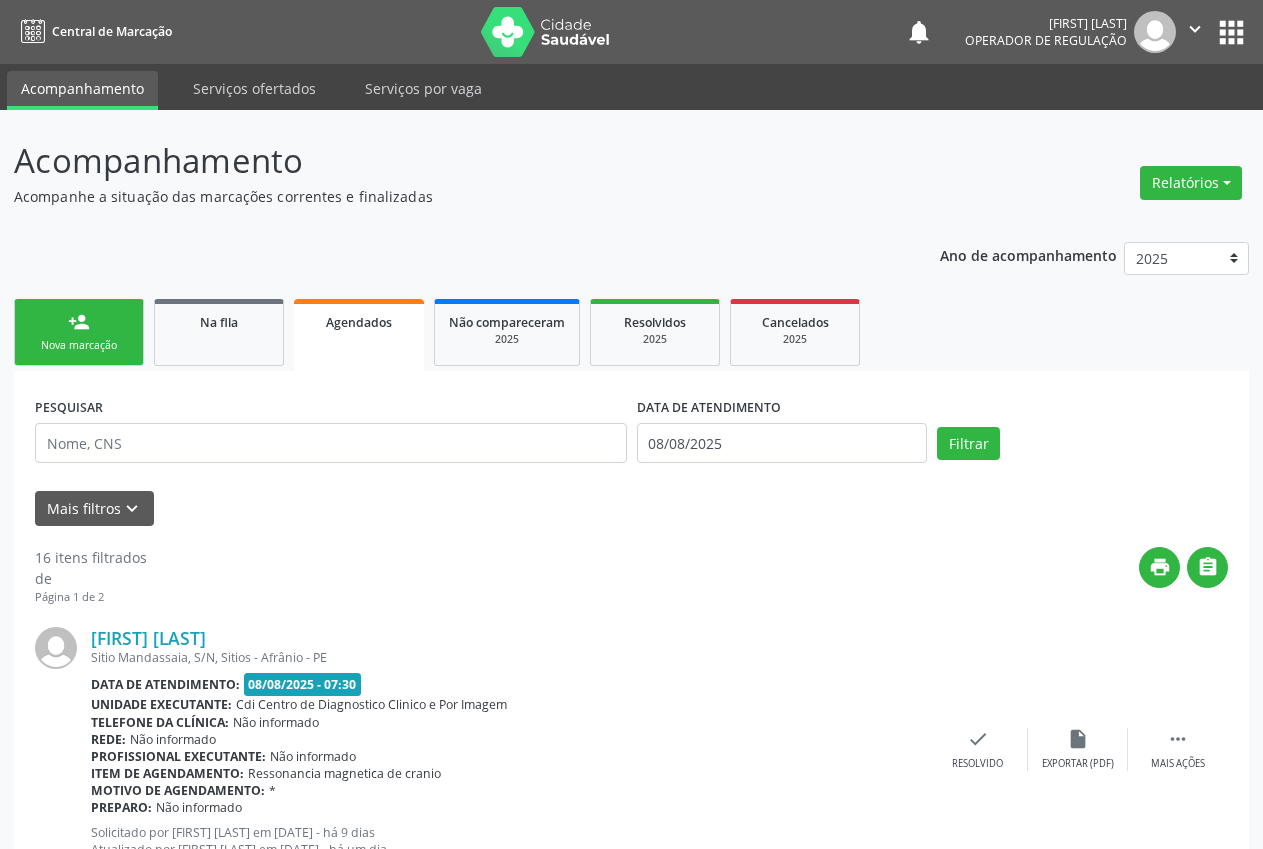 click on "person_add
Nova marcação" at bounding box center (79, 332) 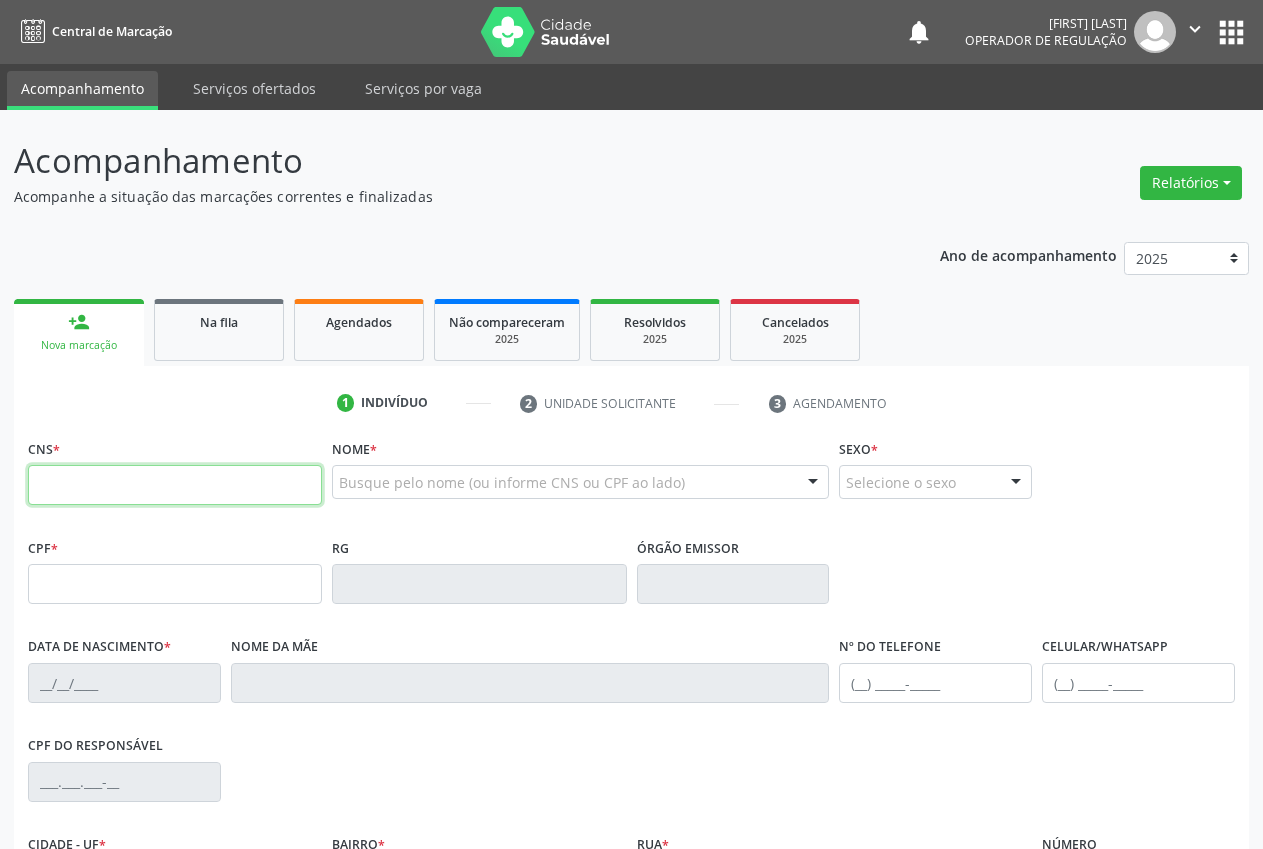 click at bounding box center (175, 485) 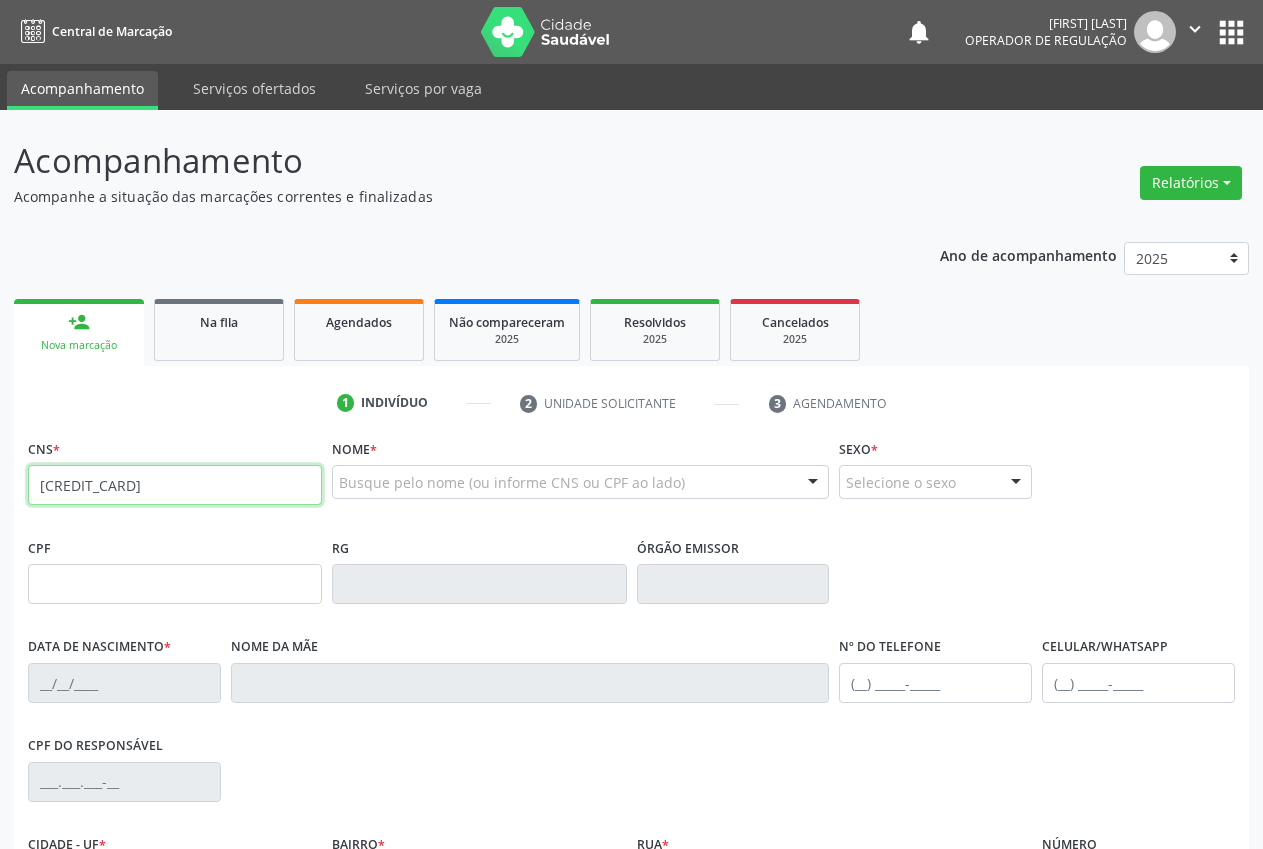type on "[CREDIT_CARD]" 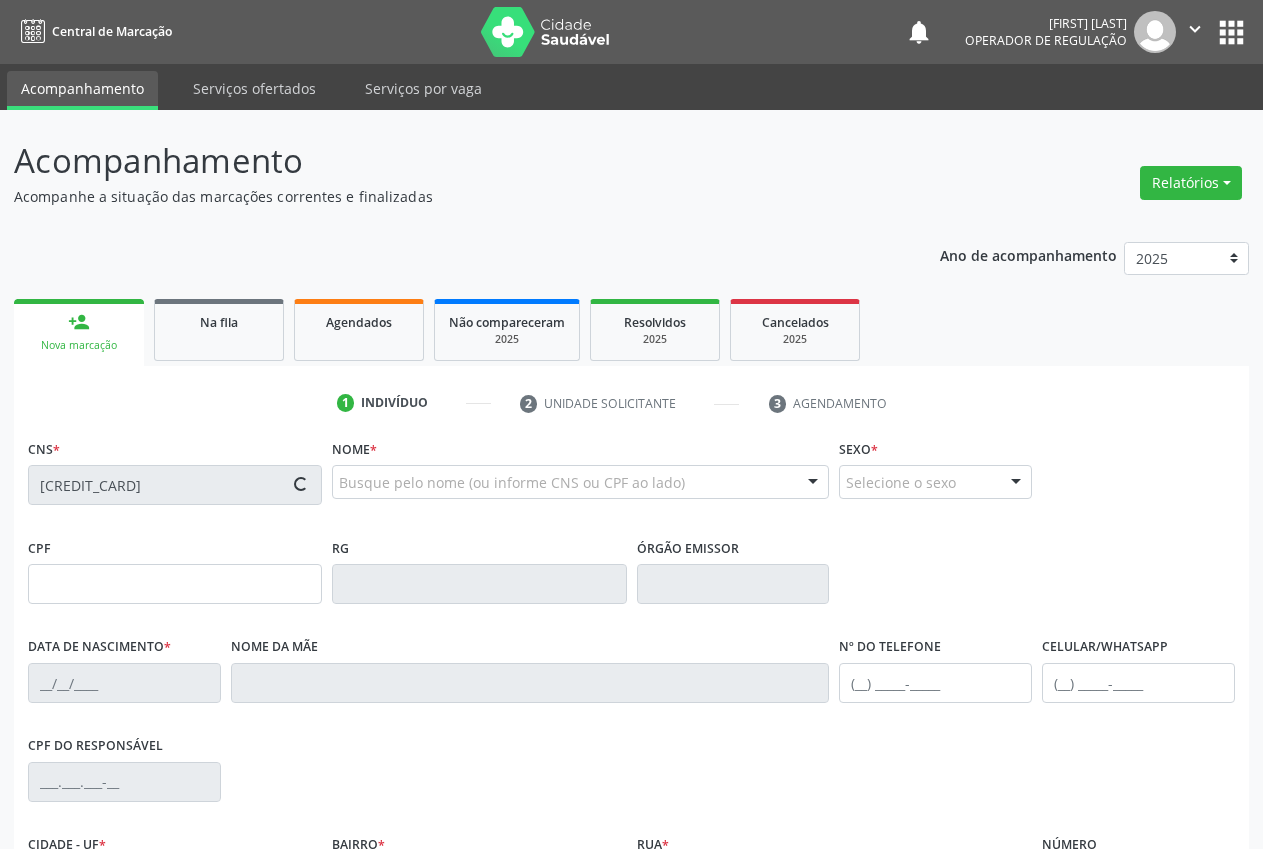 type on "[SSN]" 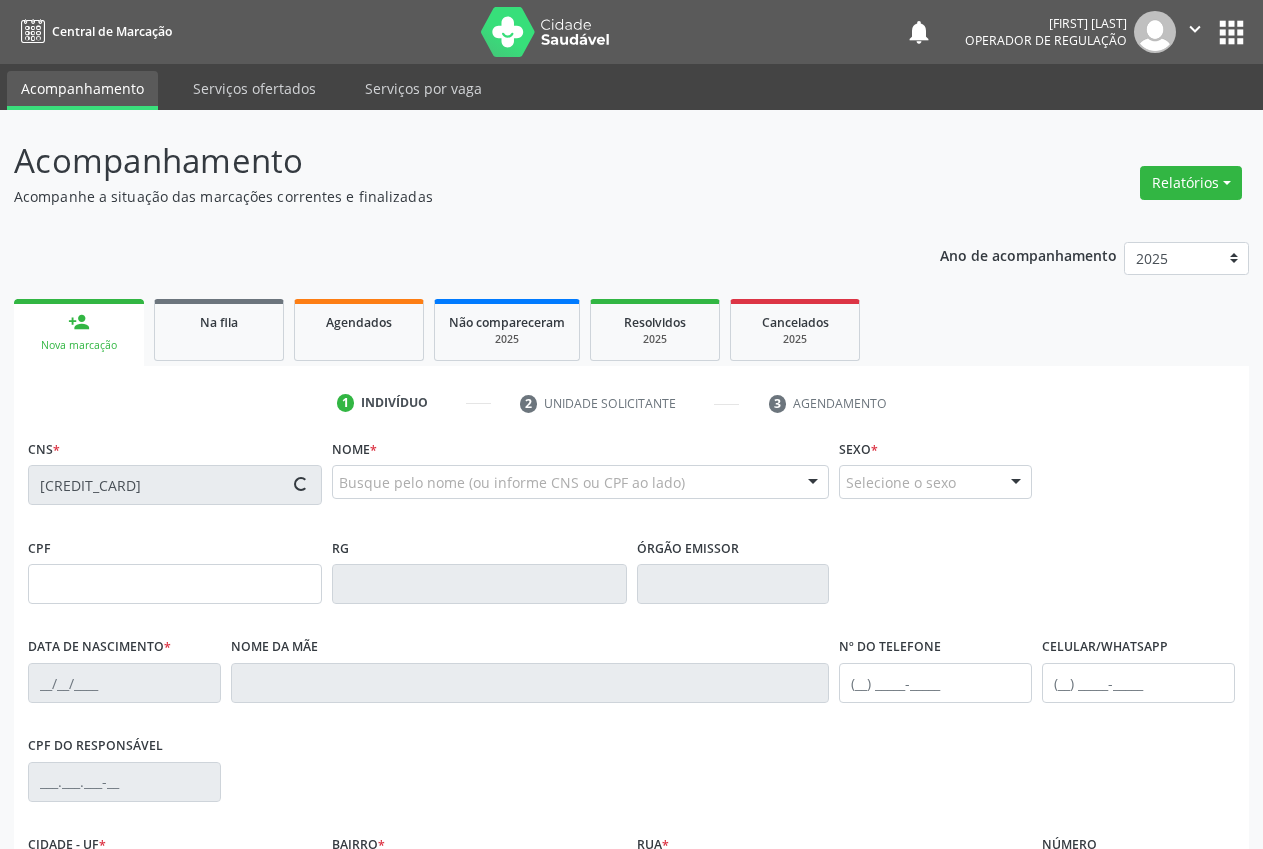 type on "[DATE]" 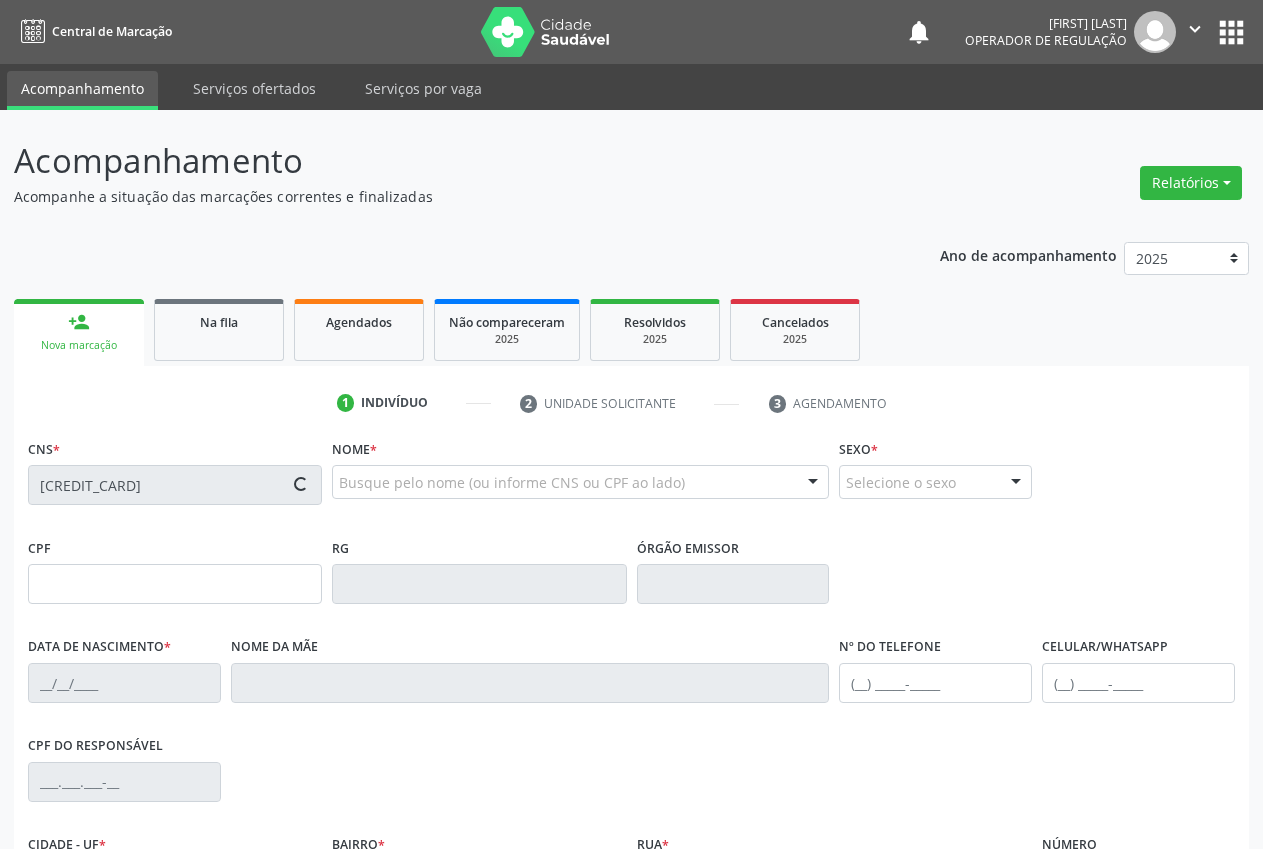 type on "[FIRST] [LAST]" 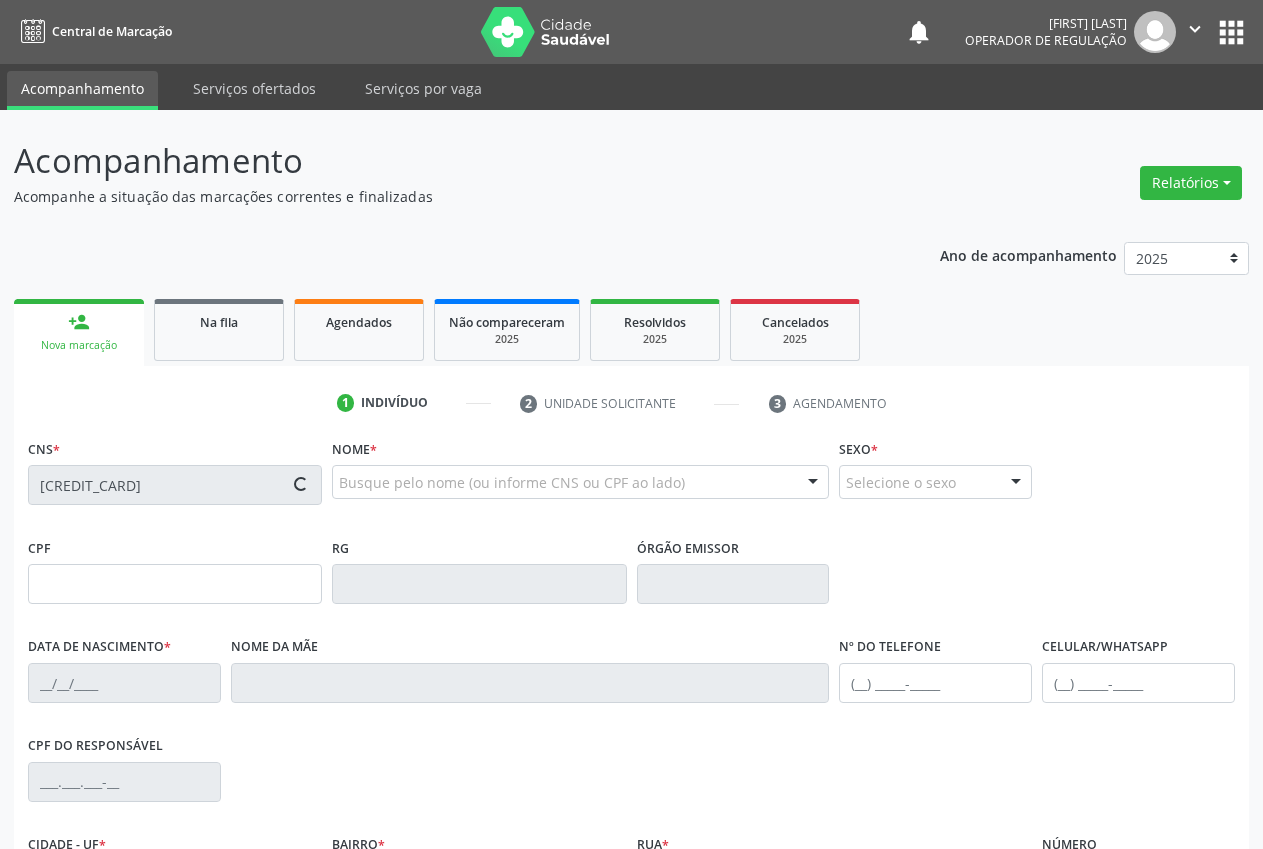 type on "S/N" 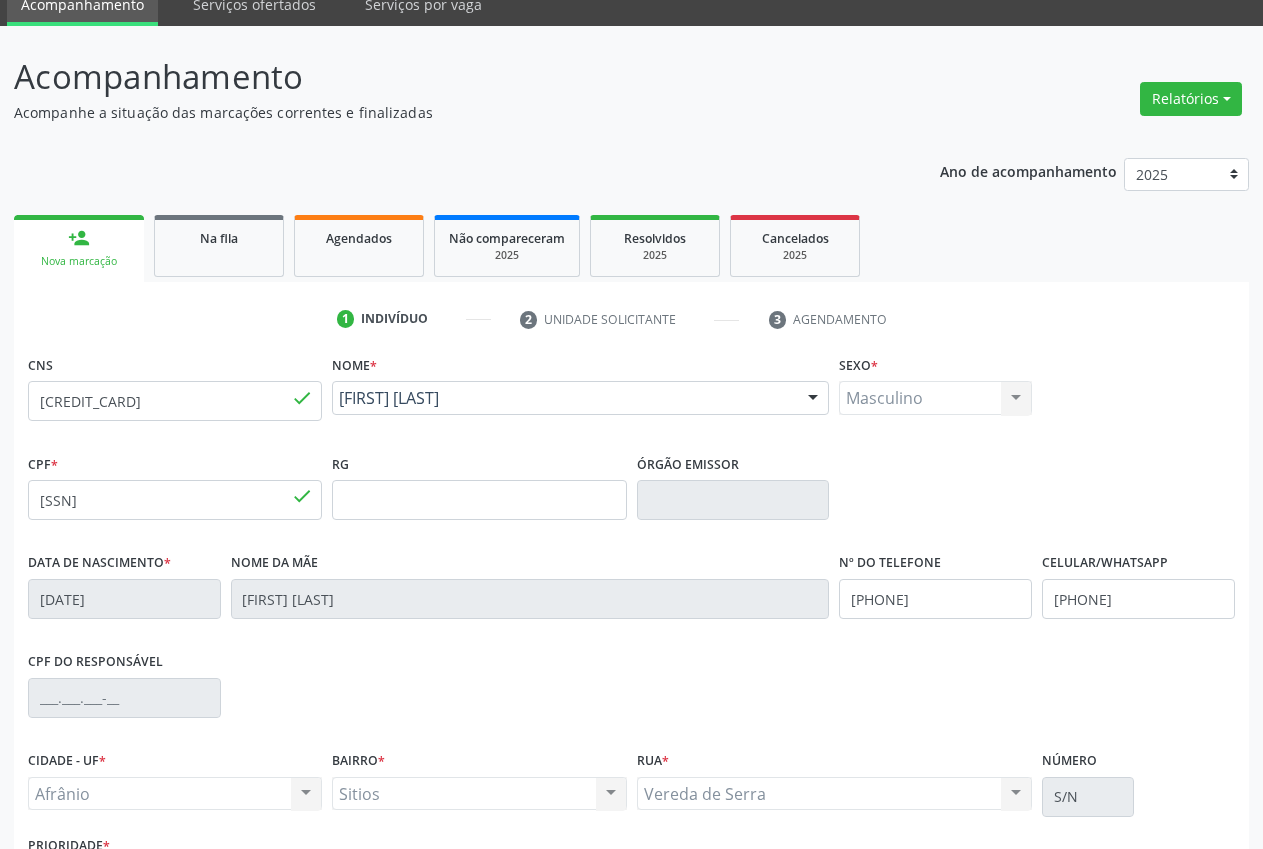 scroll, scrollTop: 235, scrollLeft: 0, axis: vertical 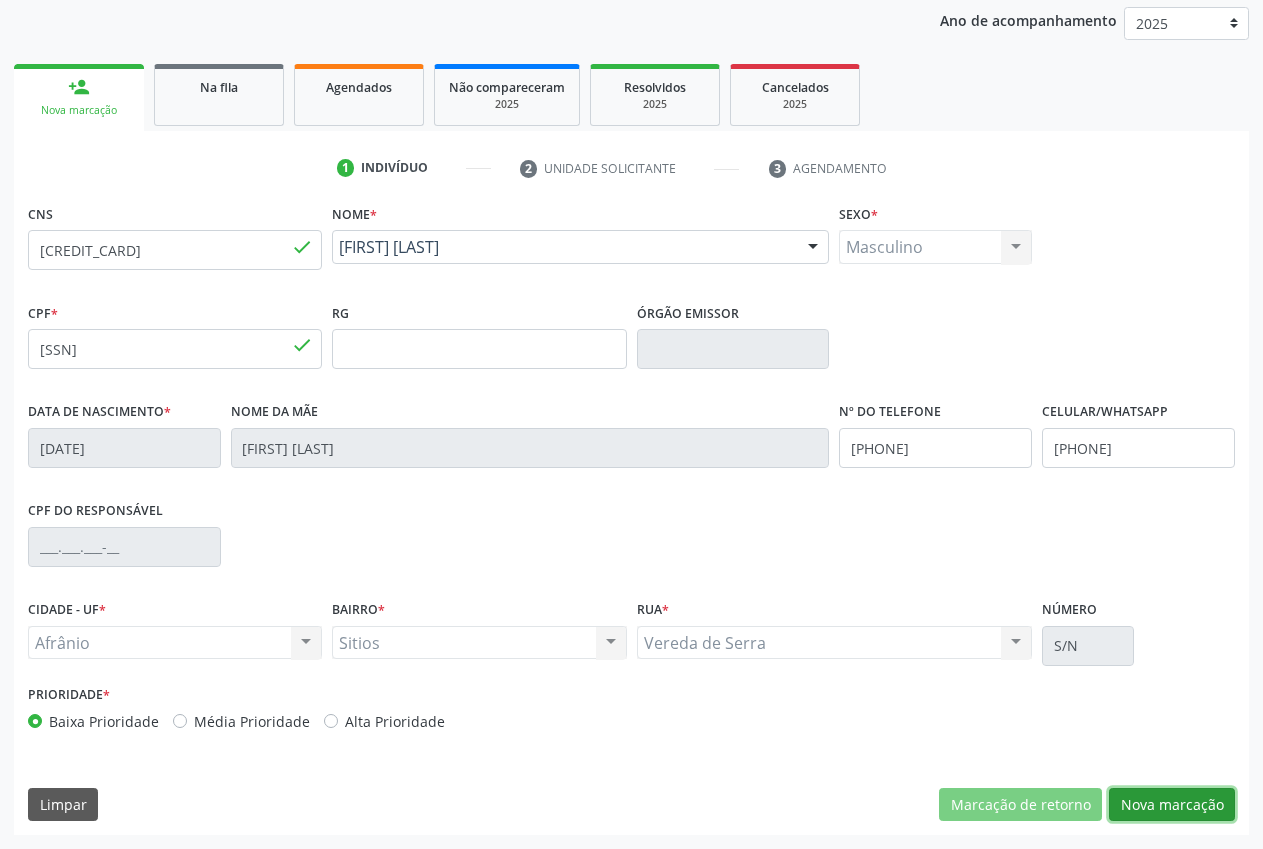 click on "Nova marcação" at bounding box center [1172, 805] 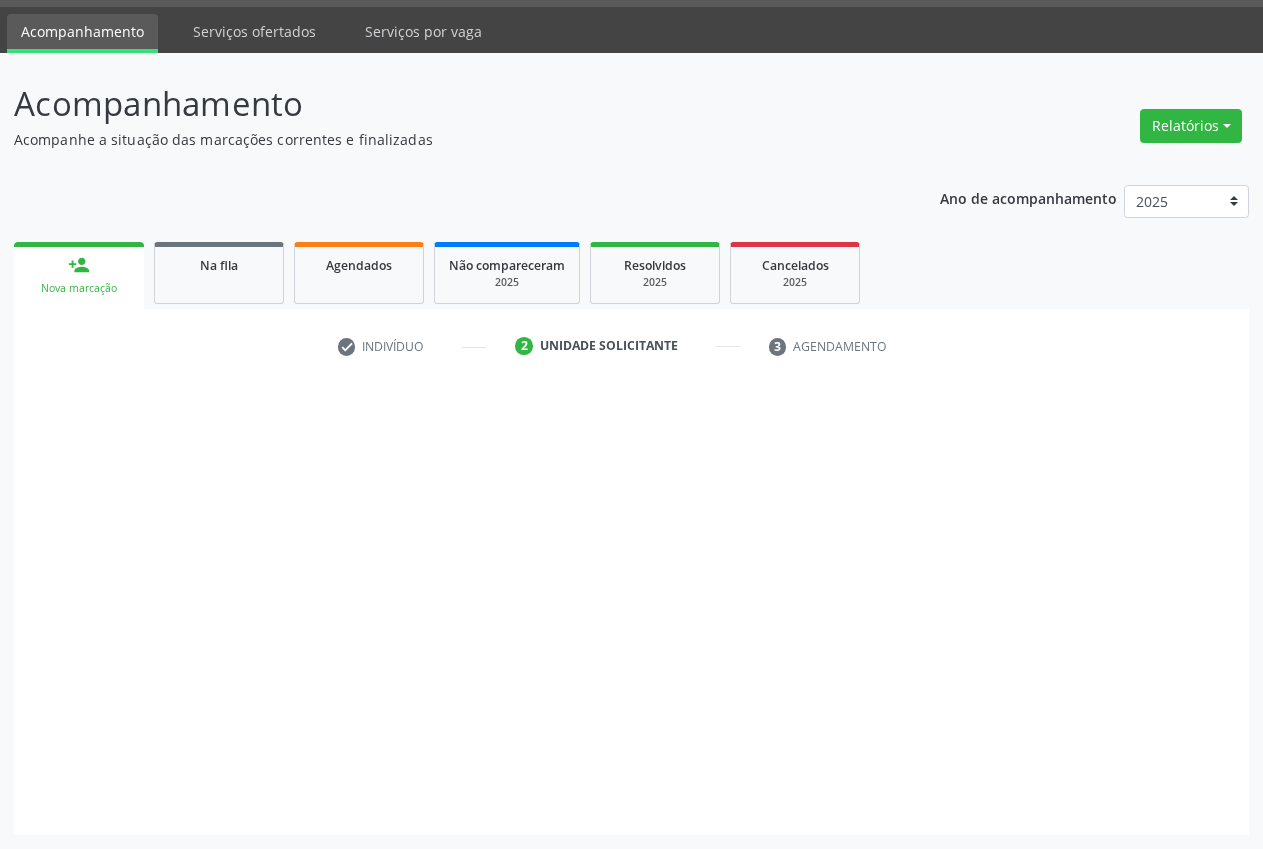 scroll, scrollTop: 57, scrollLeft: 0, axis: vertical 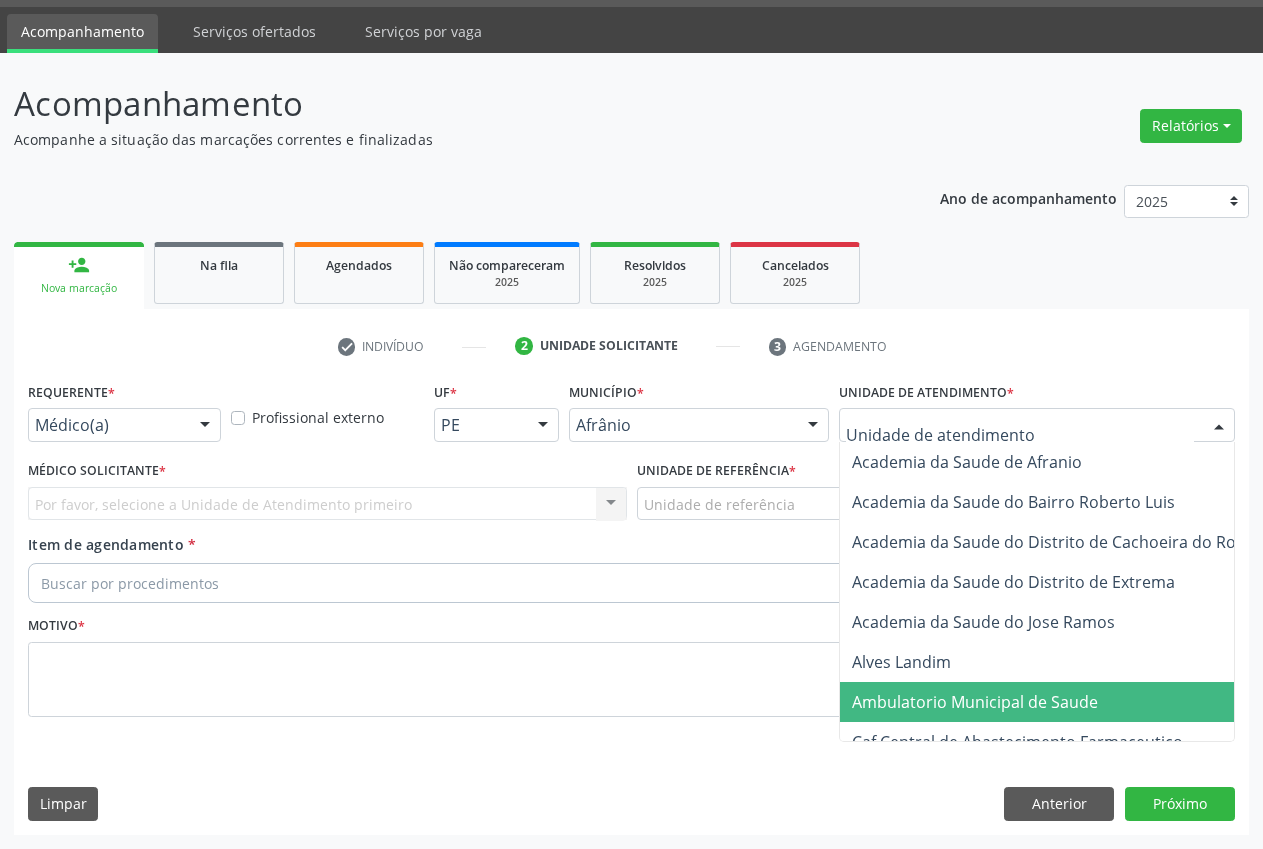 click on "Ambulatorio Municipal de Saude" at bounding box center (975, 702) 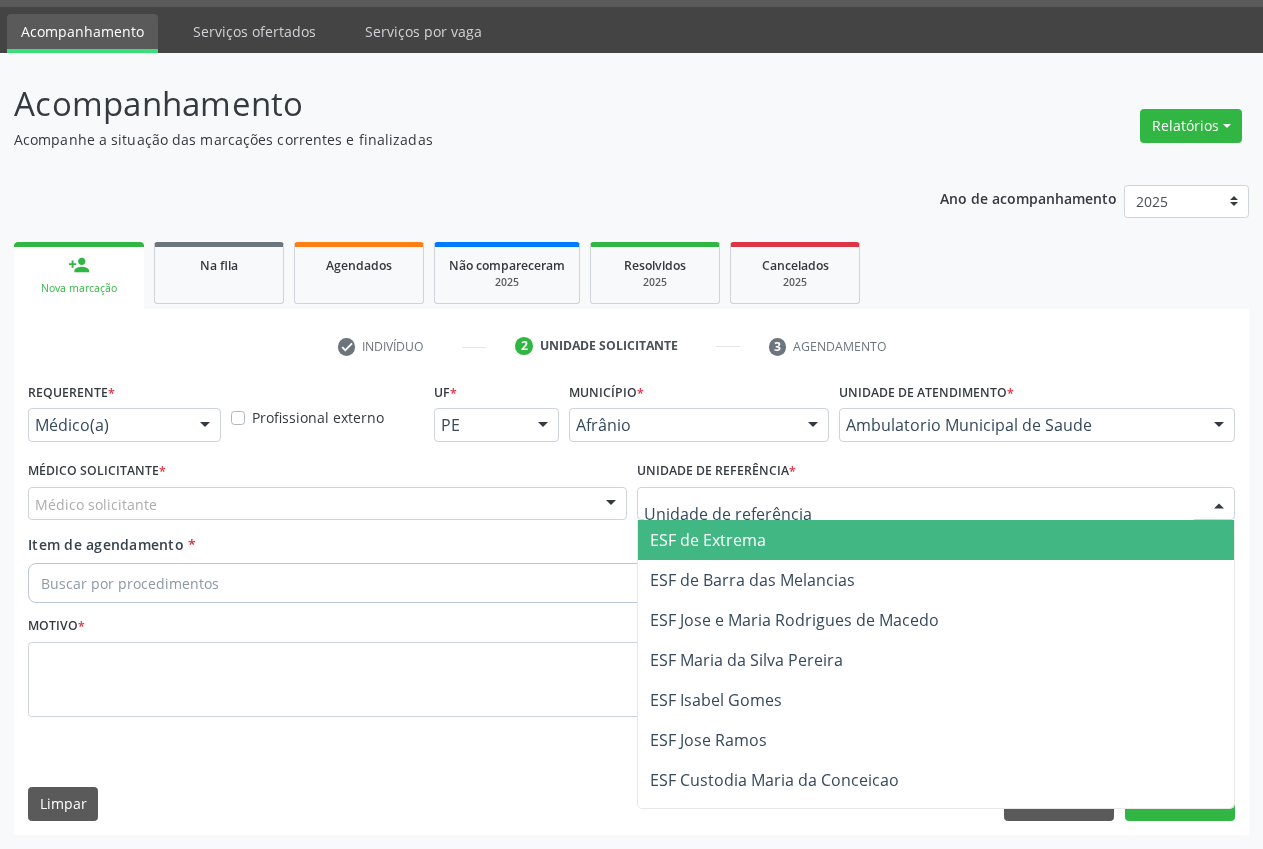 click on "ESF de Extrema" at bounding box center (708, 540) 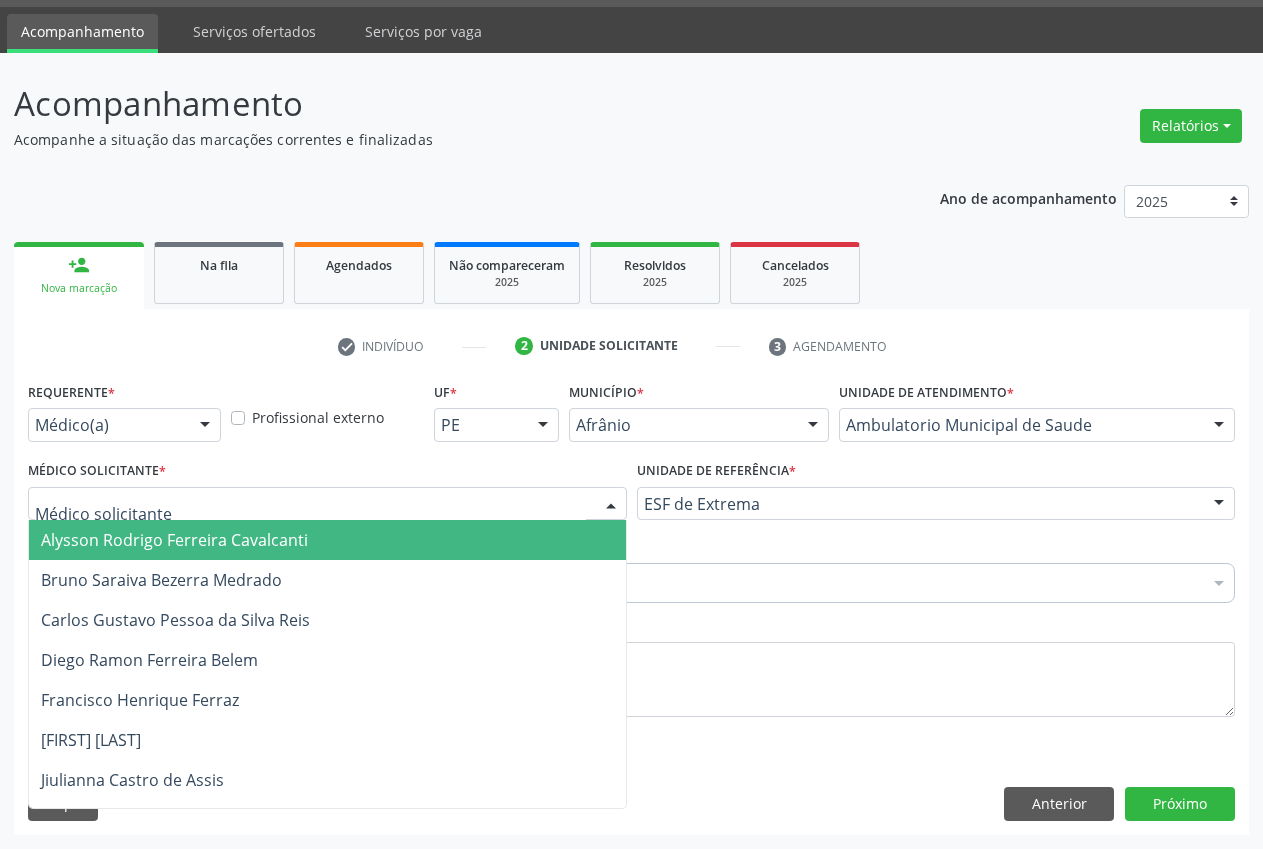 click at bounding box center [327, 504] 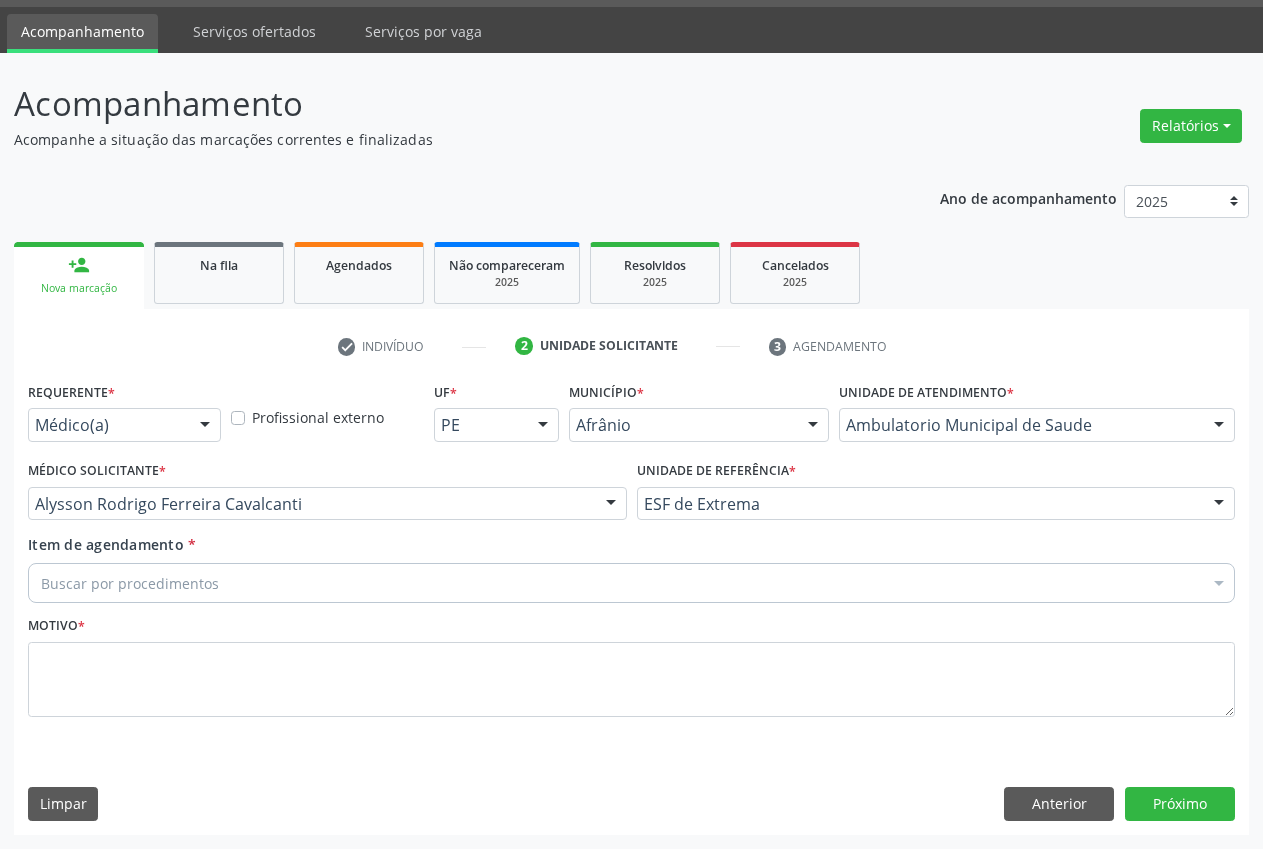 click on "Buscar por procedimentos" at bounding box center (631, 583) 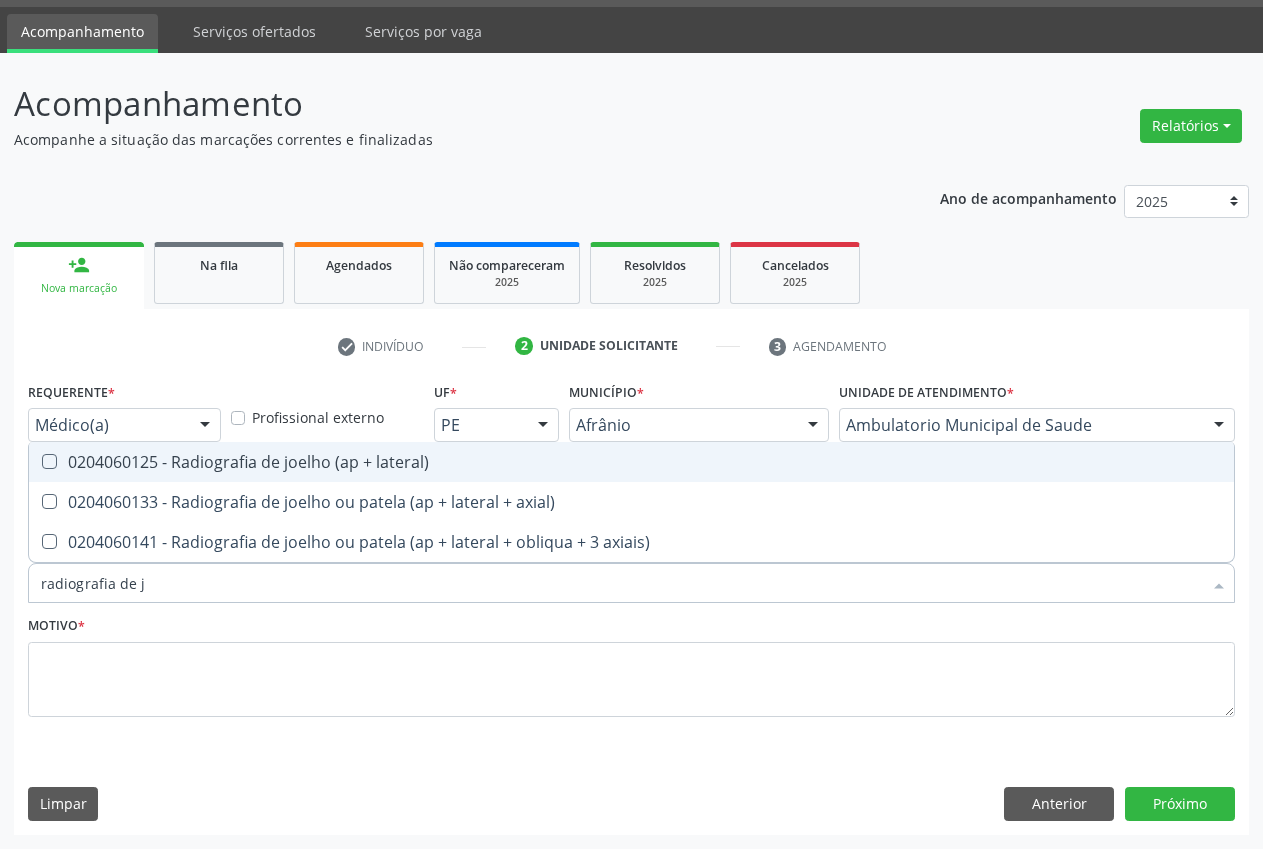 type on "radiografia de jo" 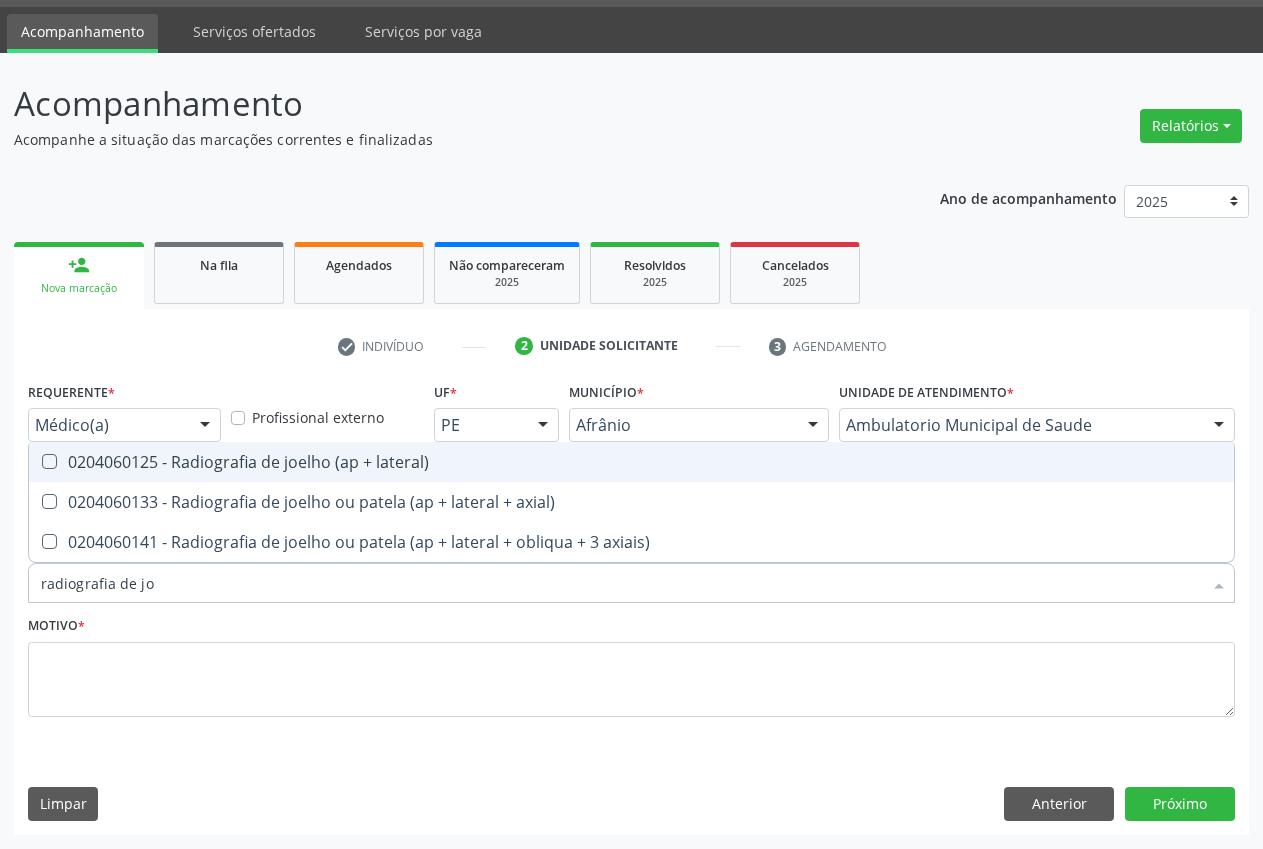 click on "0204060125 - Radiografia de joelho (ap + lateral)" at bounding box center (631, 462) 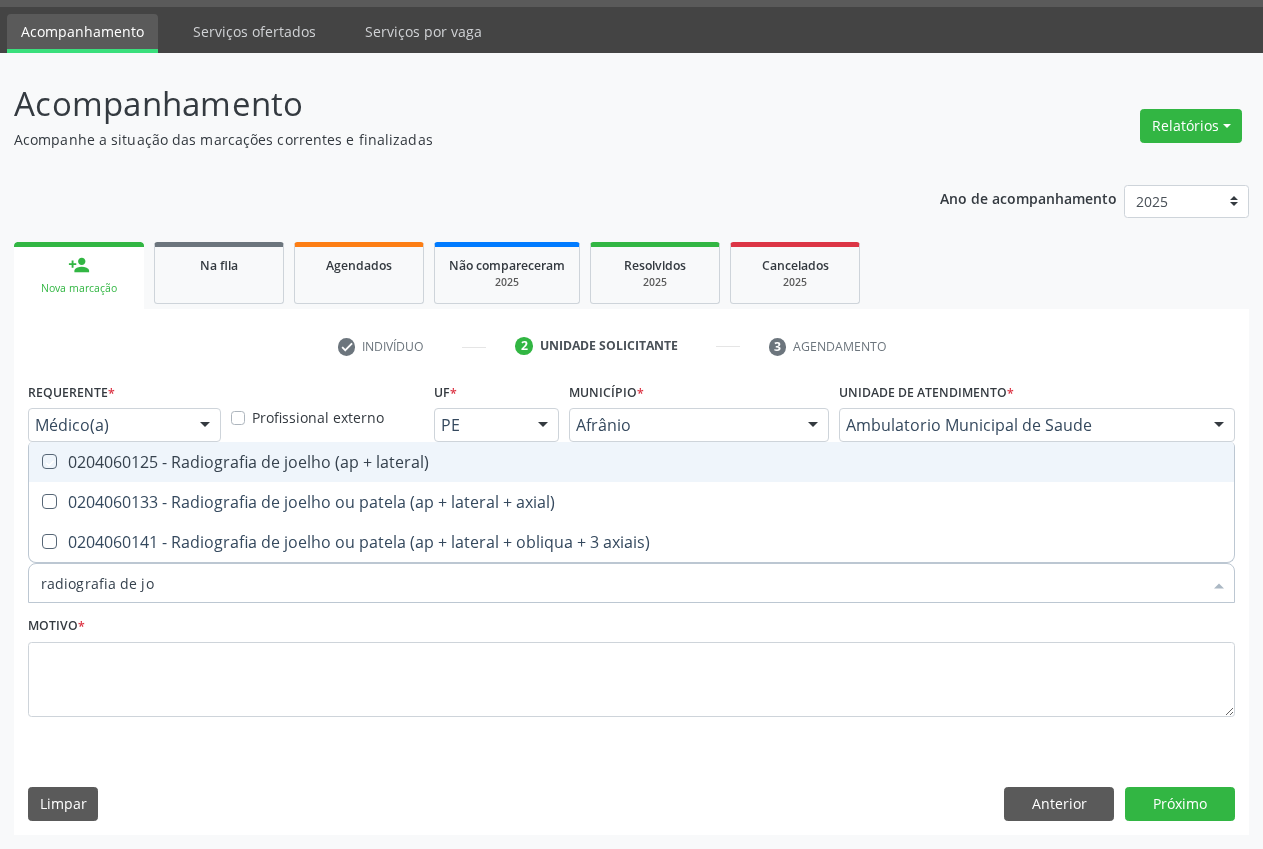 checkbox on "true" 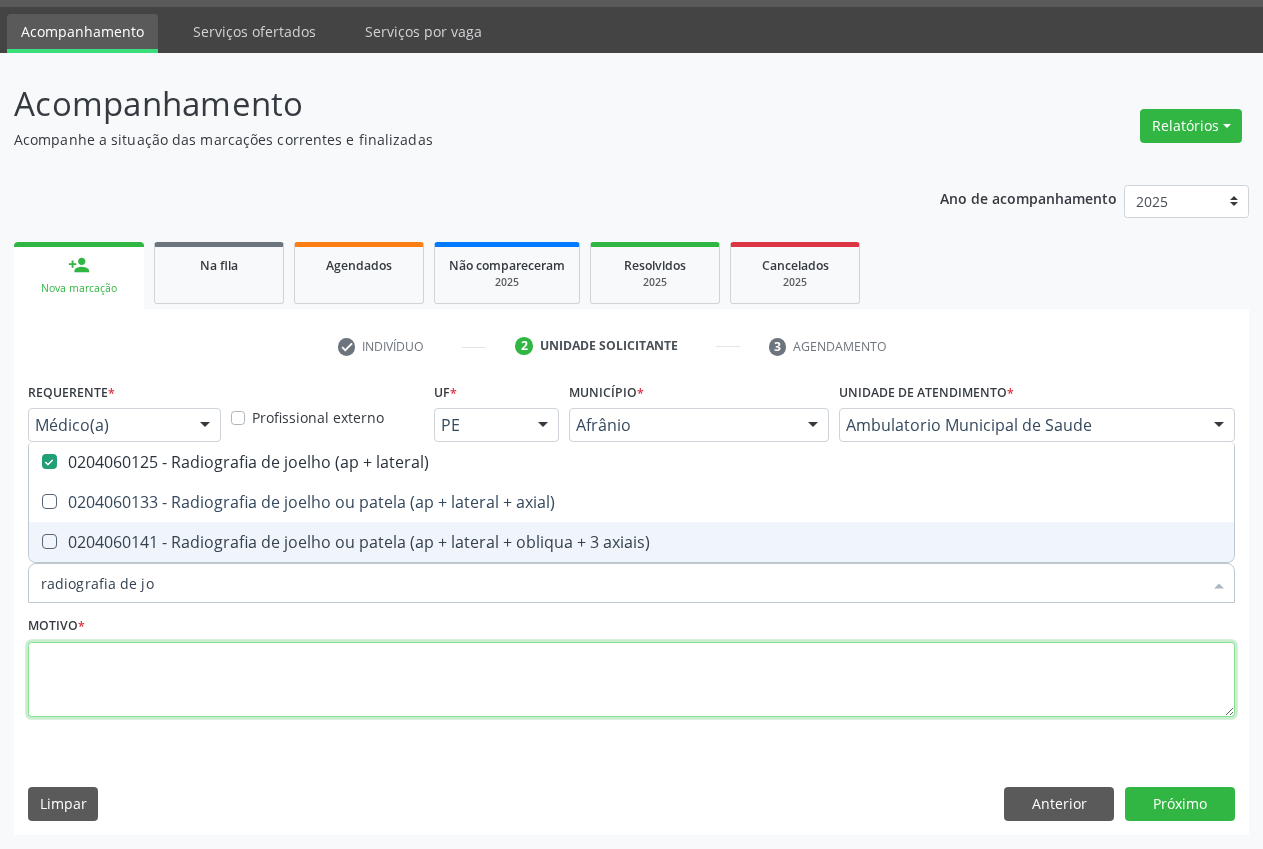 click at bounding box center [631, 680] 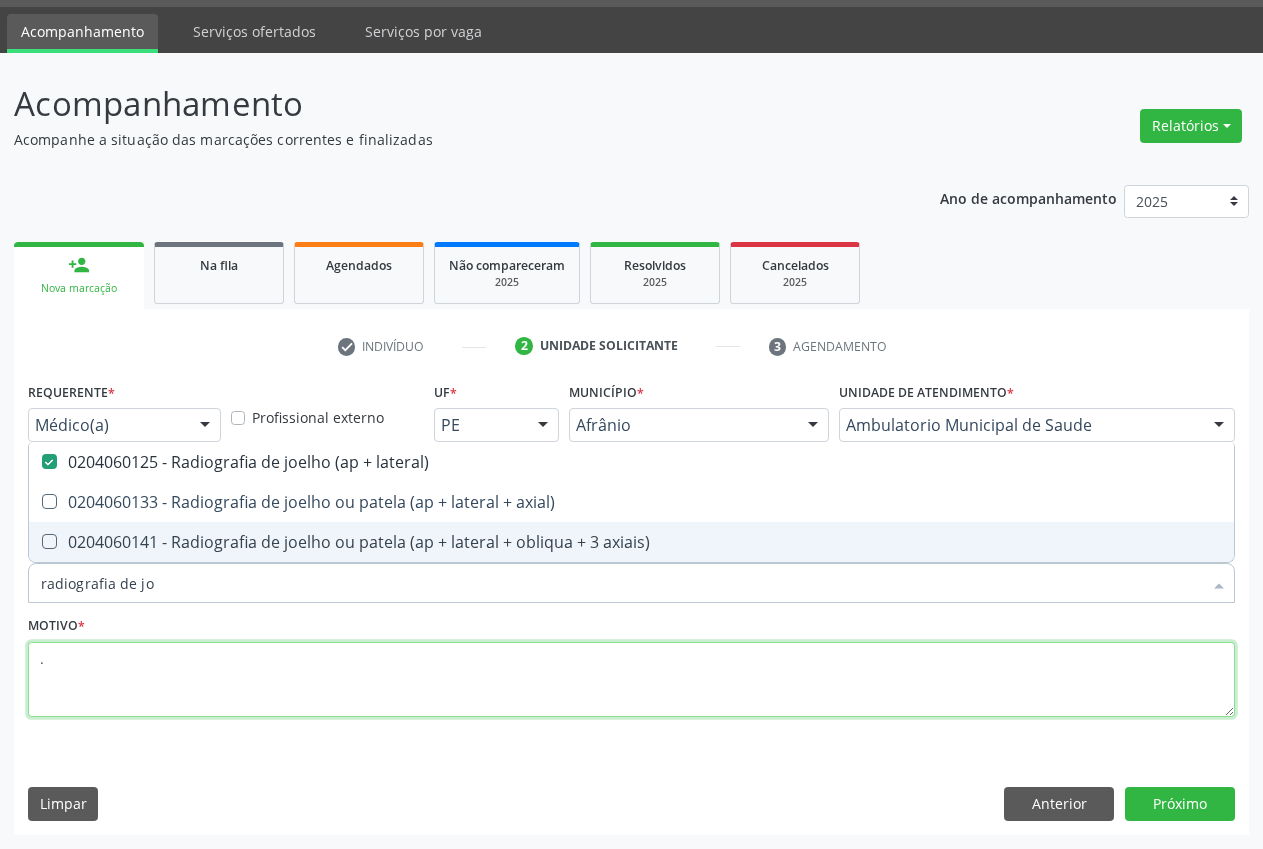 checkbox on "true" 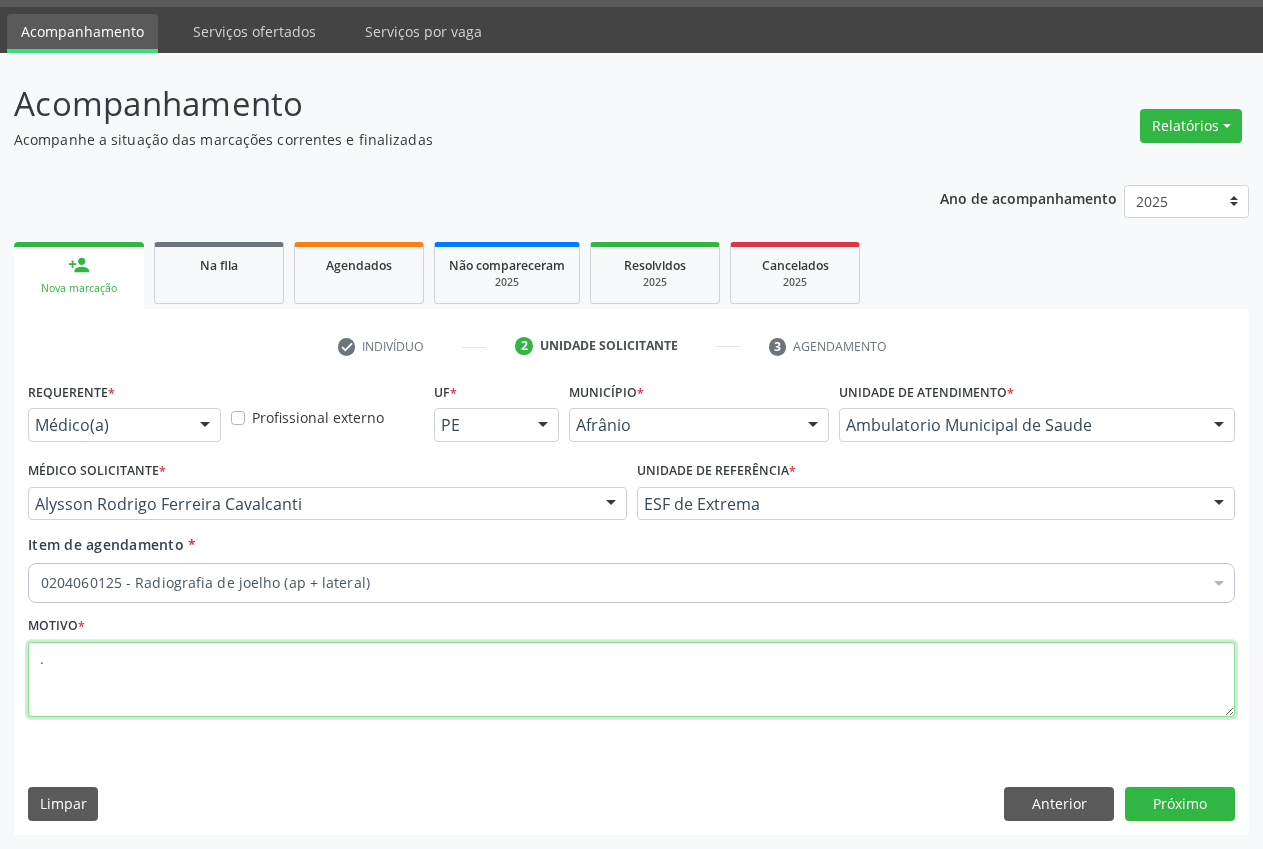 type on "." 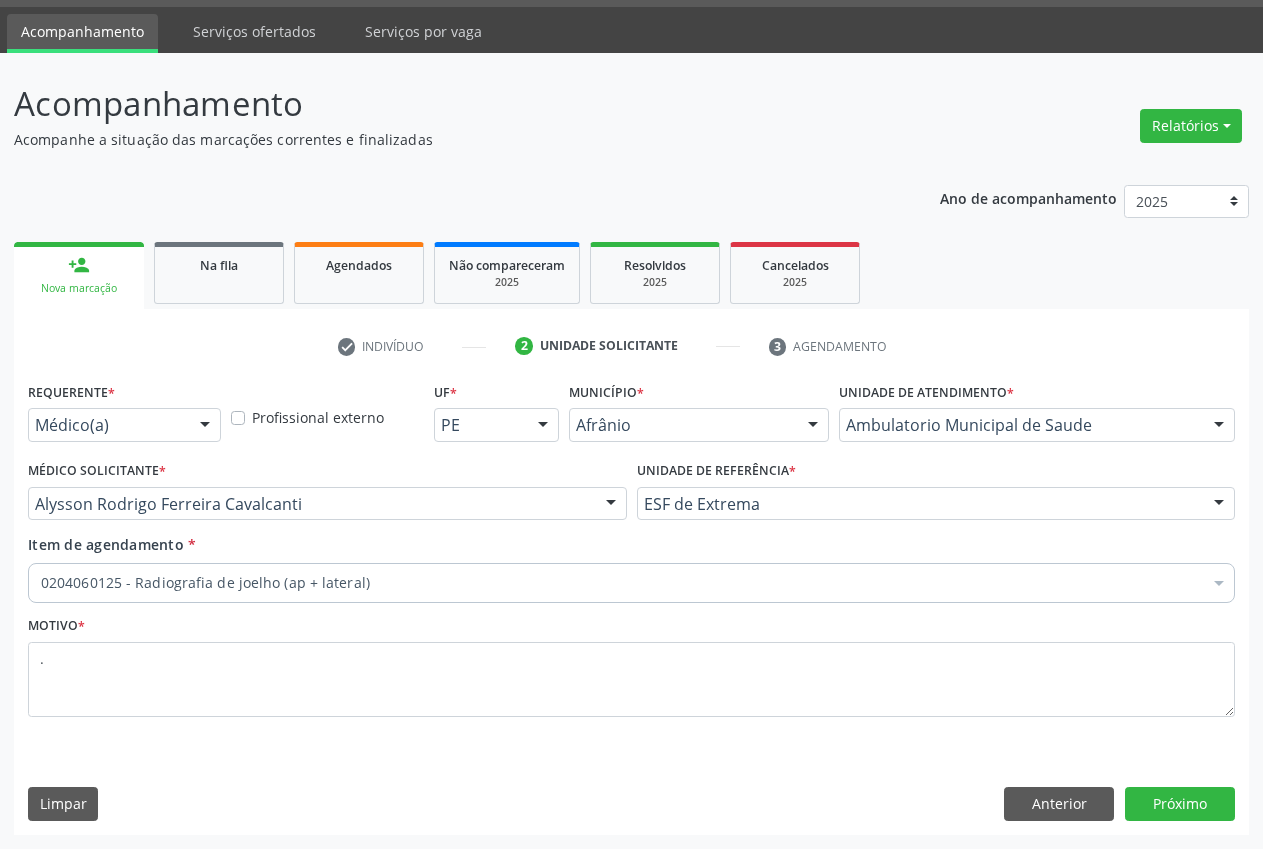 click on "Requerente
*
Médico(a)         Médico(a)   Enfermeiro(a)   Paciente
Nenhum resultado encontrado para: "   "
Não há nenhuma opção para ser exibida.
Profissional externo
UF
*
PE         BA   PE
Nenhum resultado encontrado para: "   "
Não há nenhuma opção para ser exibida.
Município
*
Afrânio         Afrânio   Petrolina
Nenhum resultado encontrado para: "   "
Não há nenhuma opção para ser exibida.
Unidade de atendimento
*
Ambulatorio Municipal de Saude         Academia da Saude de Afranio   Academia da Saude do Bairro Roberto Luis   Academia da Saude do Distrito de Cachoeira do Roberto   Academia da Saude do Distrito de Extrema   Academia da Saude do Jose Ramos   Alves Landim   Ambulatorio Municipal de Saude   Caf Central de Abastecimento Farmaceutico     Centro de Especialidades   Cime   Cuidar" at bounding box center (631, 605) 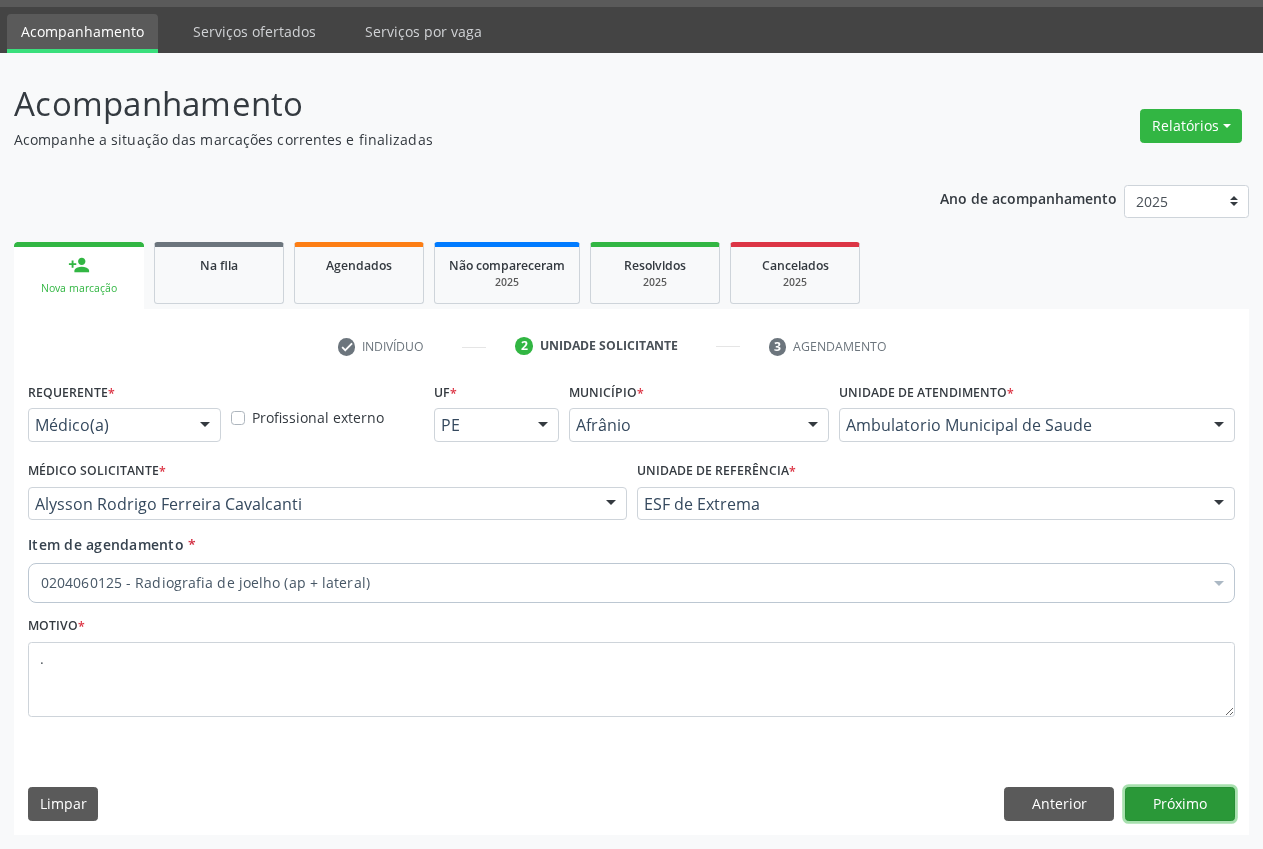 click on "Próximo" at bounding box center (1180, 804) 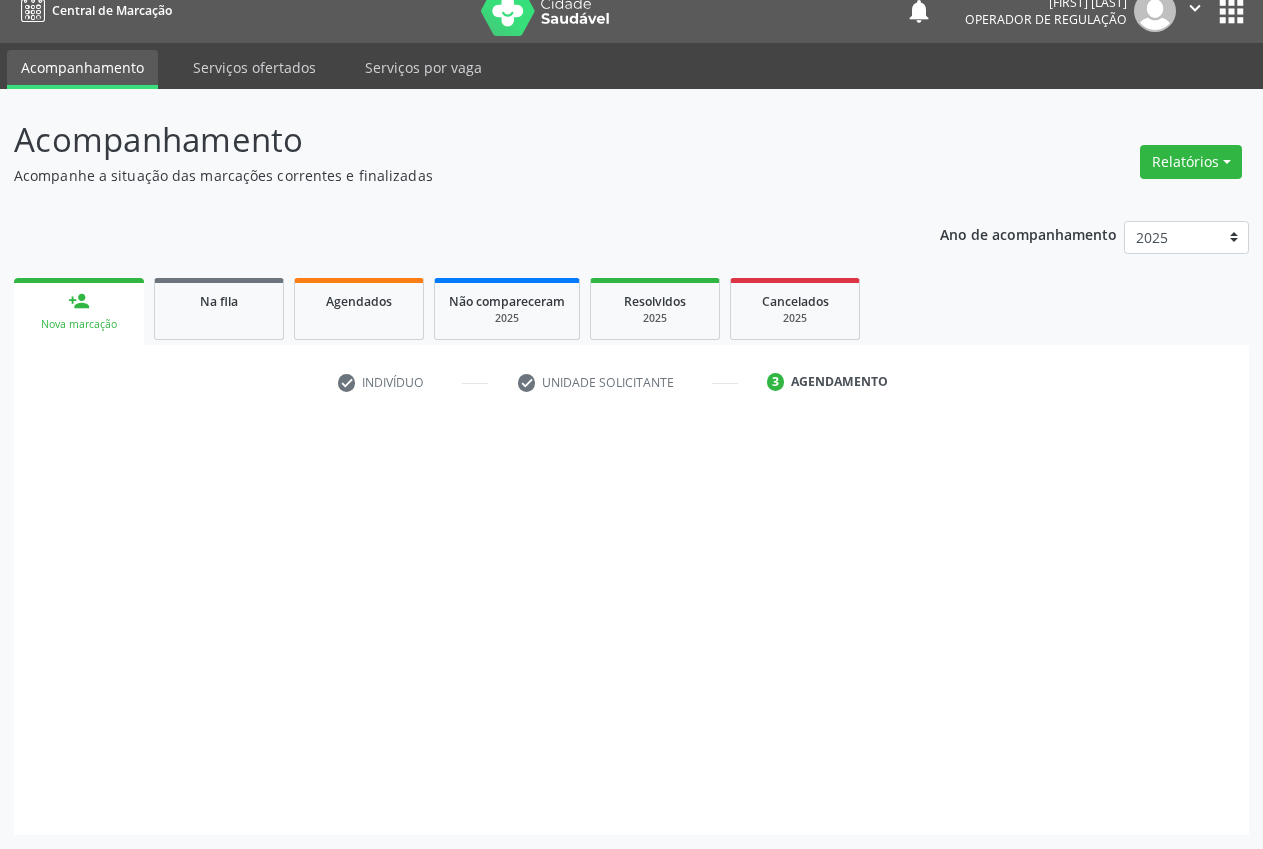 scroll, scrollTop: 21, scrollLeft: 0, axis: vertical 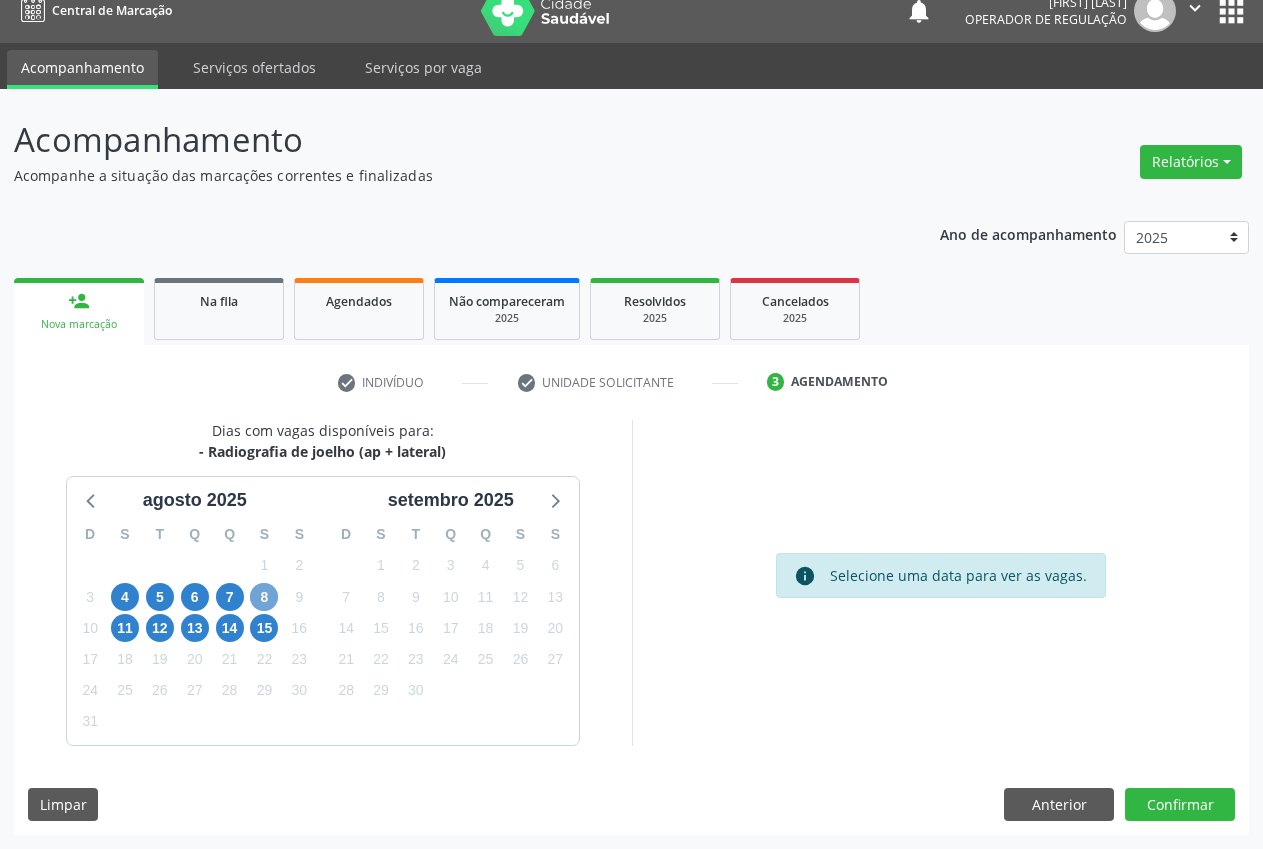 click on "8" at bounding box center [264, 597] 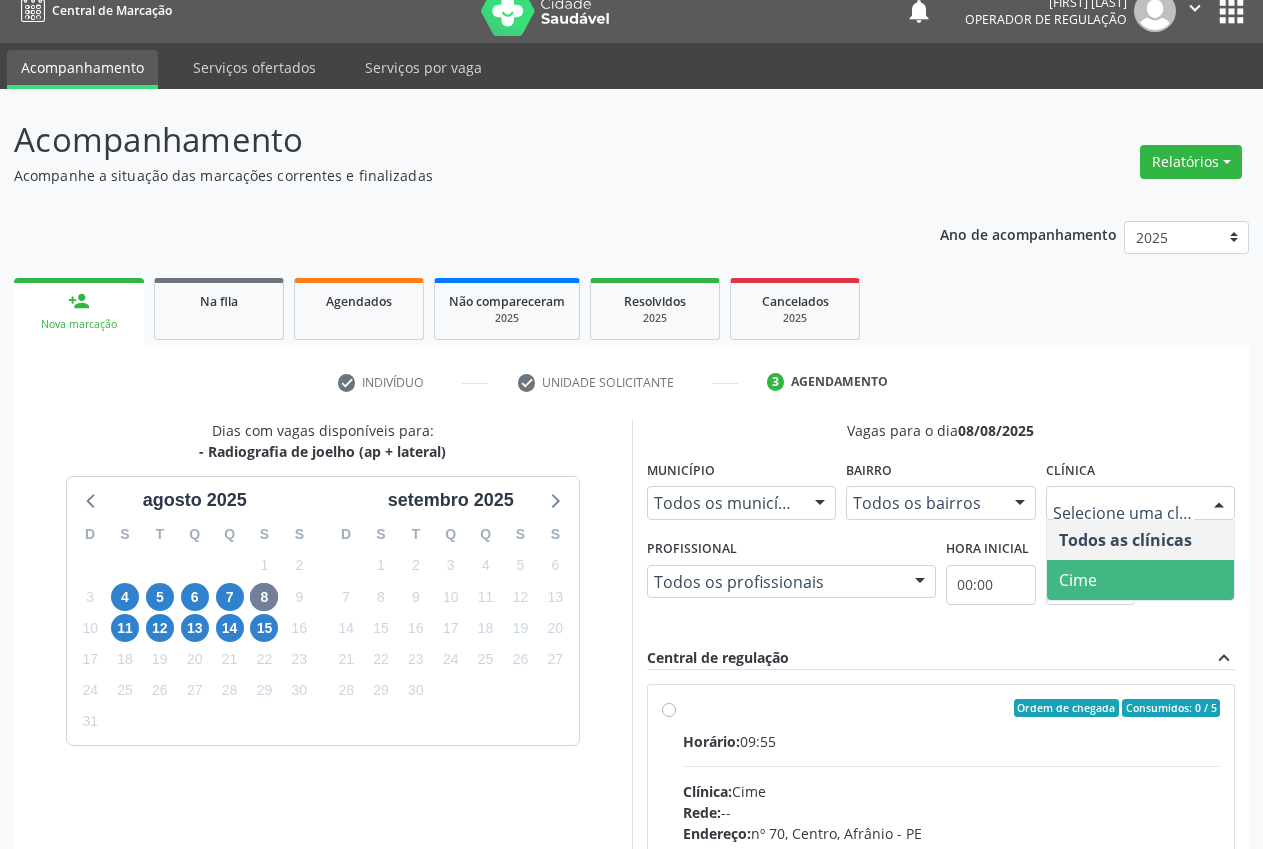 click on "Cime" at bounding box center [1141, 580] 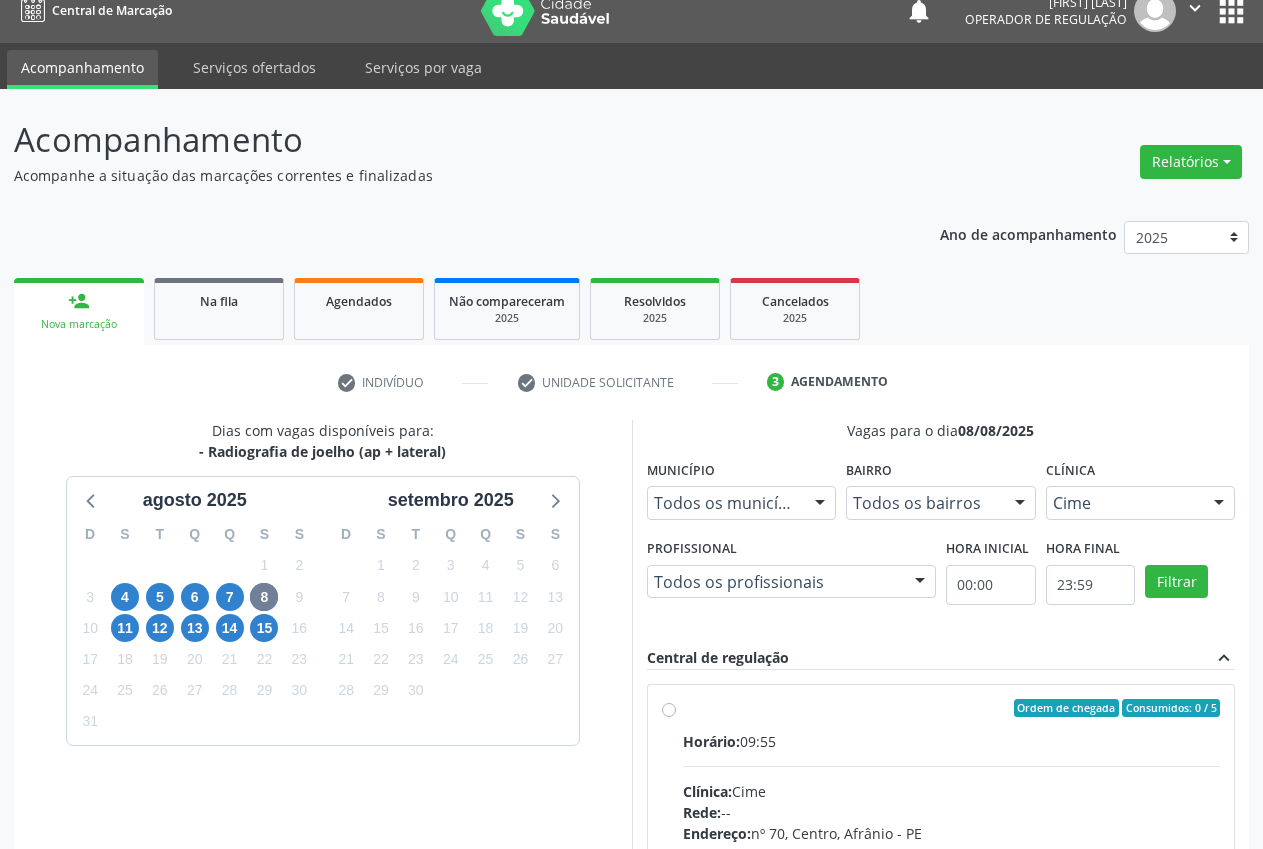 drag, startPoint x: 825, startPoint y: 670, endPoint x: 812, endPoint y: 698, distance: 30.870699 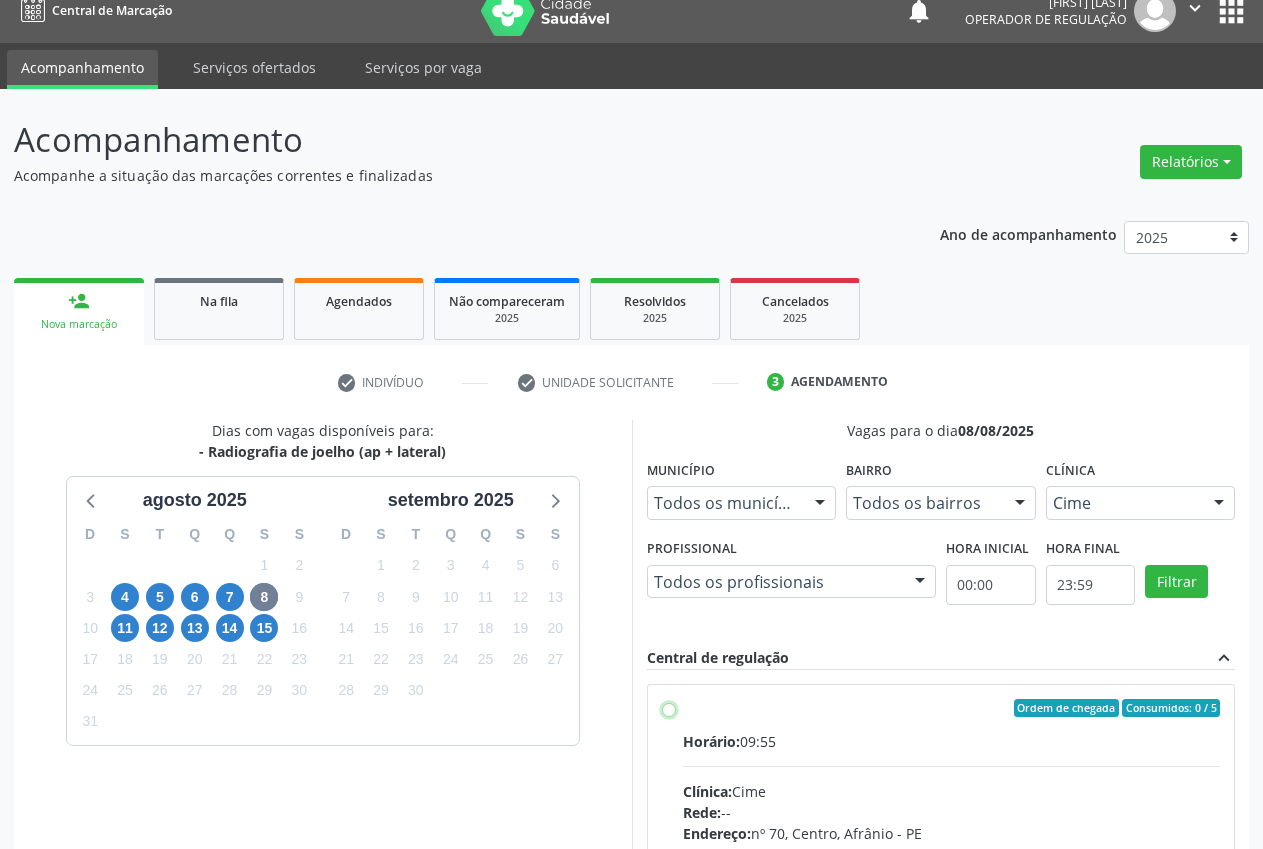 click on "Ordem de chegada
Consumidos: 0 / 5
Horário:   09:55
Clínica:  Cime
Rede:
--
Endereço:   nº 70, Centro, [CITY] - [STATE]
Telefone:   [PHONE]
Profissional:
--
Informações adicionais sobre o atendimento
Idade de atendimento:
Sem restrição
Gênero(s) atendido(s):
Sem restrição
Informações adicionais:
--" at bounding box center [669, 708] 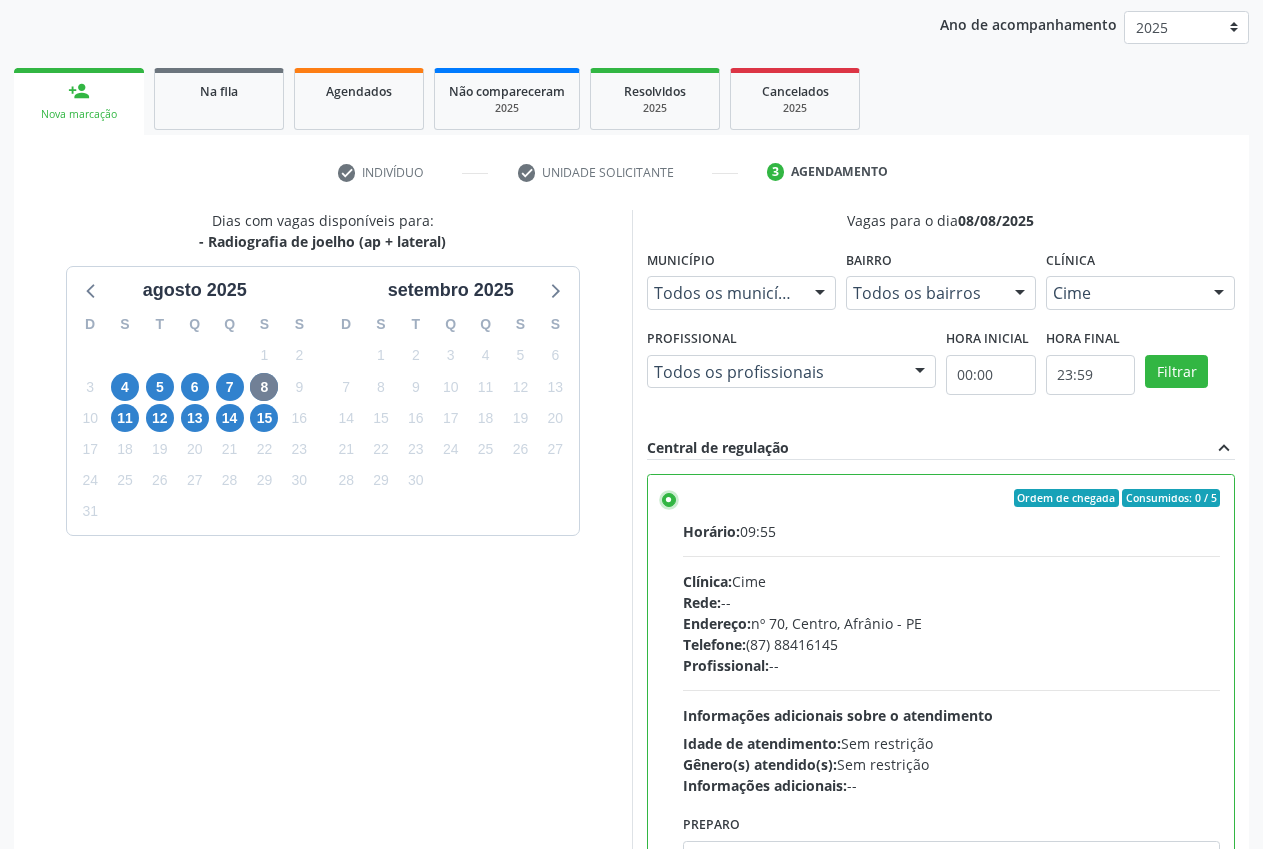 scroll, scrollTop: 346, scrollLeft: 0, axis: vertical 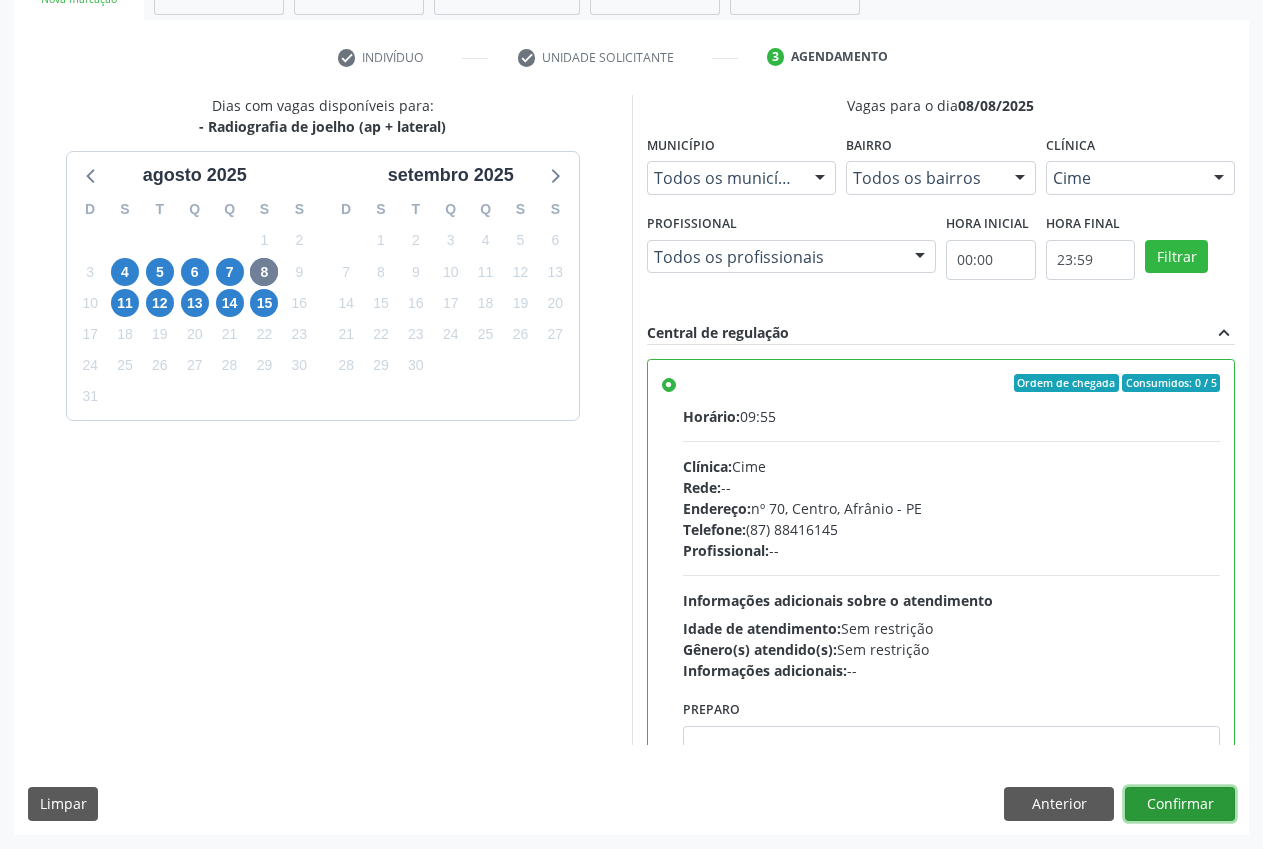 click on "Confirmar" at bounding box center (1180, 804) 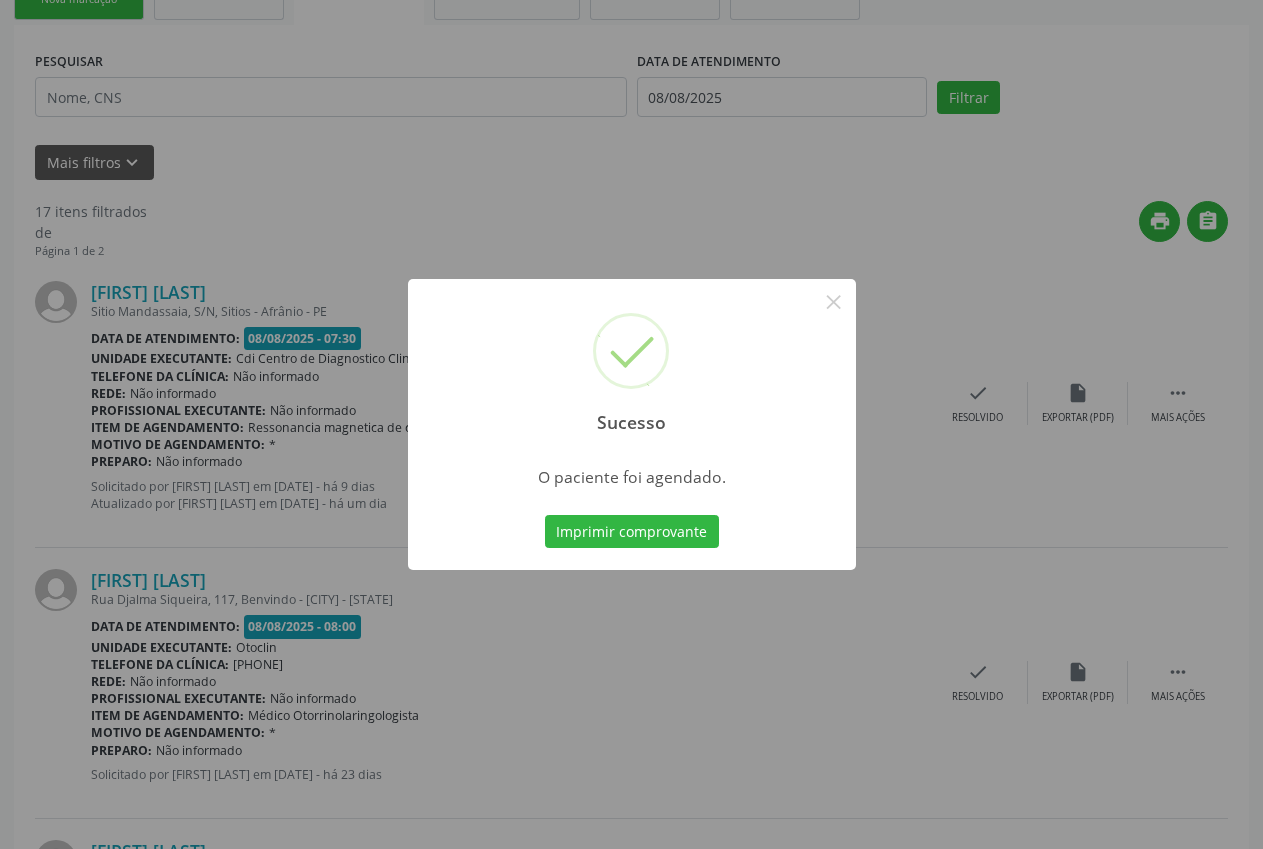 scroll, scrollTop: 0, scrollLeft: 0, axis: both 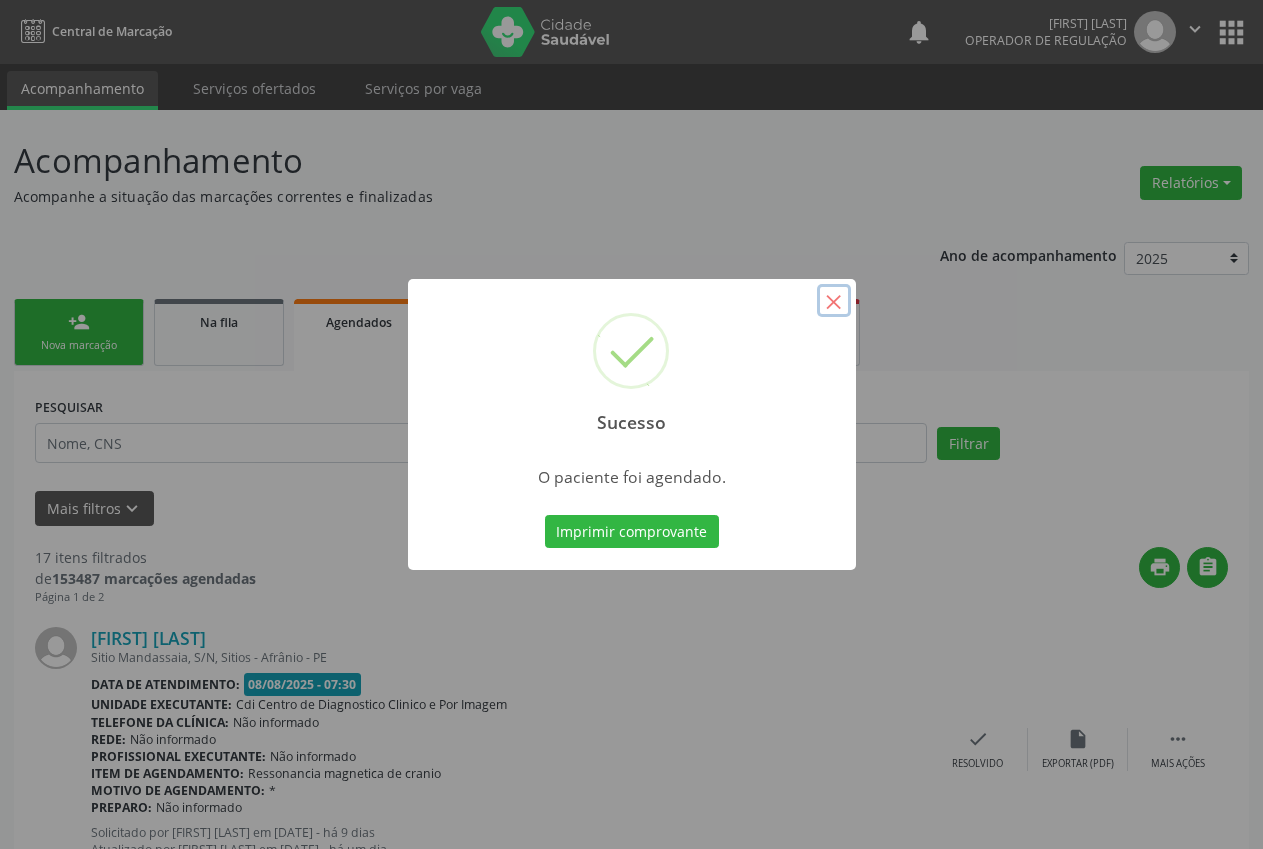 click on "×" at bounding box center [834, 301] 